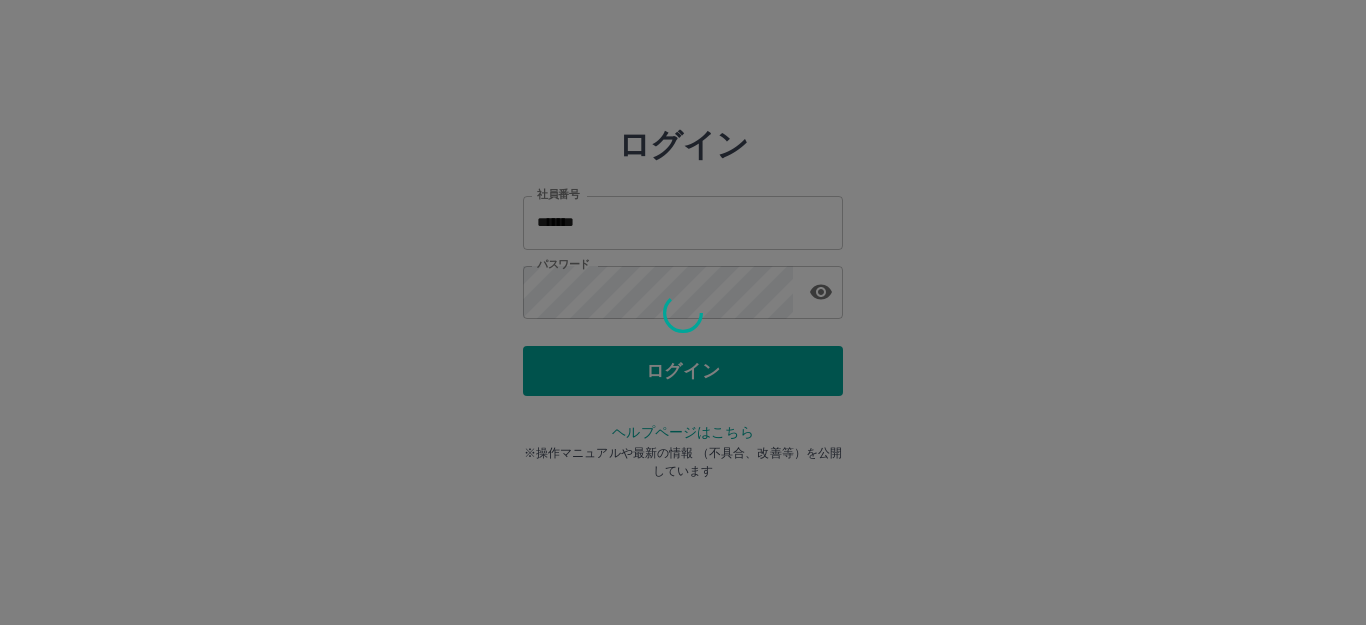 scroll, scrollTop: 0, scrollLeft: 0, axis: both 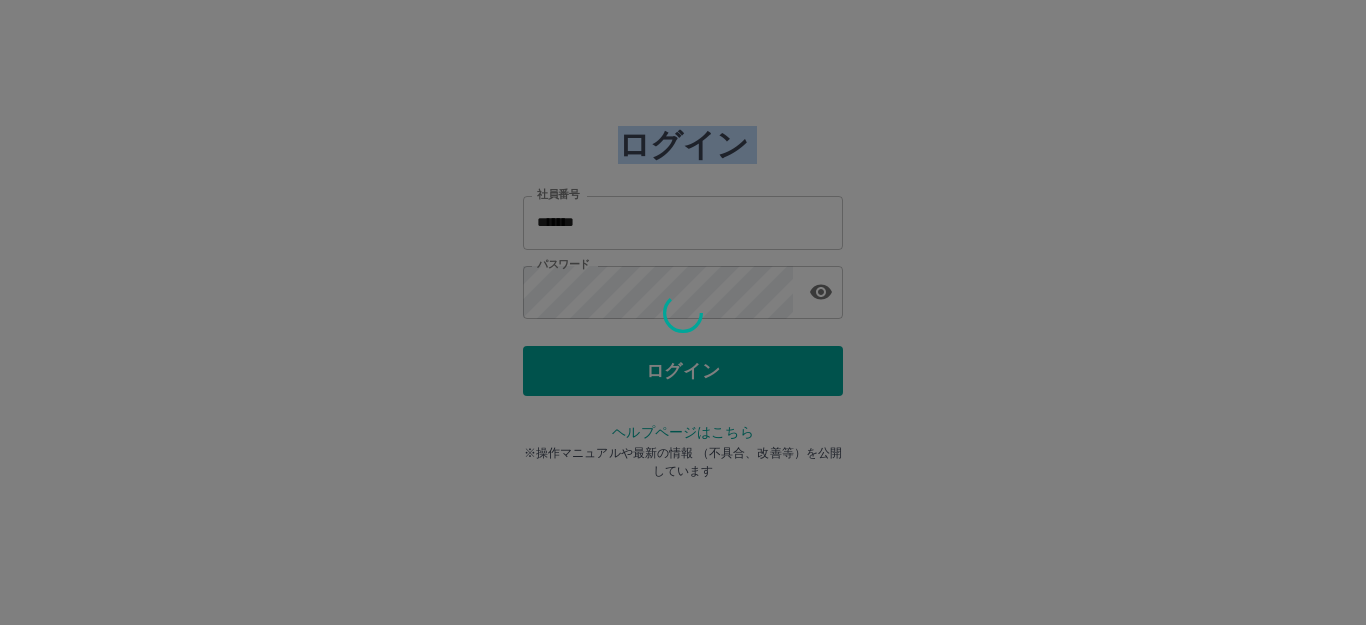 click at bounding box center (683, 312) 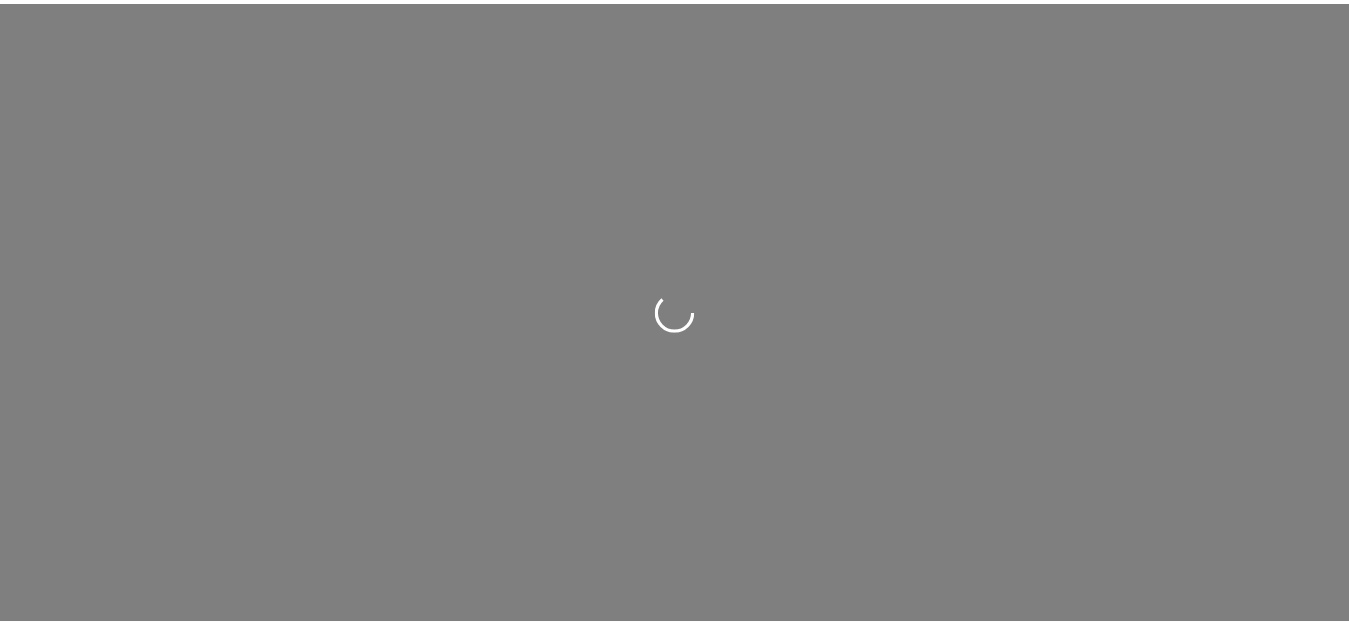 scroll, scrollTop: 0, scrollLeft: 0, axis: both 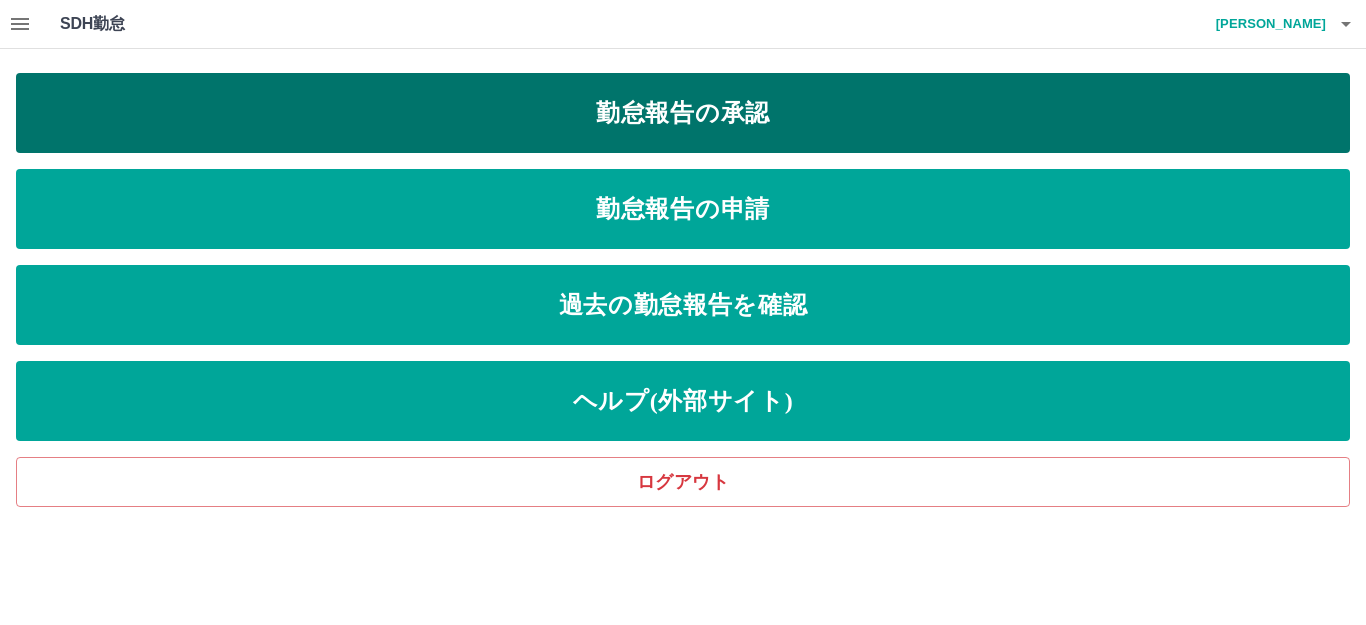 click on "勤怠報告の承認" at bounding box center [683, 113] 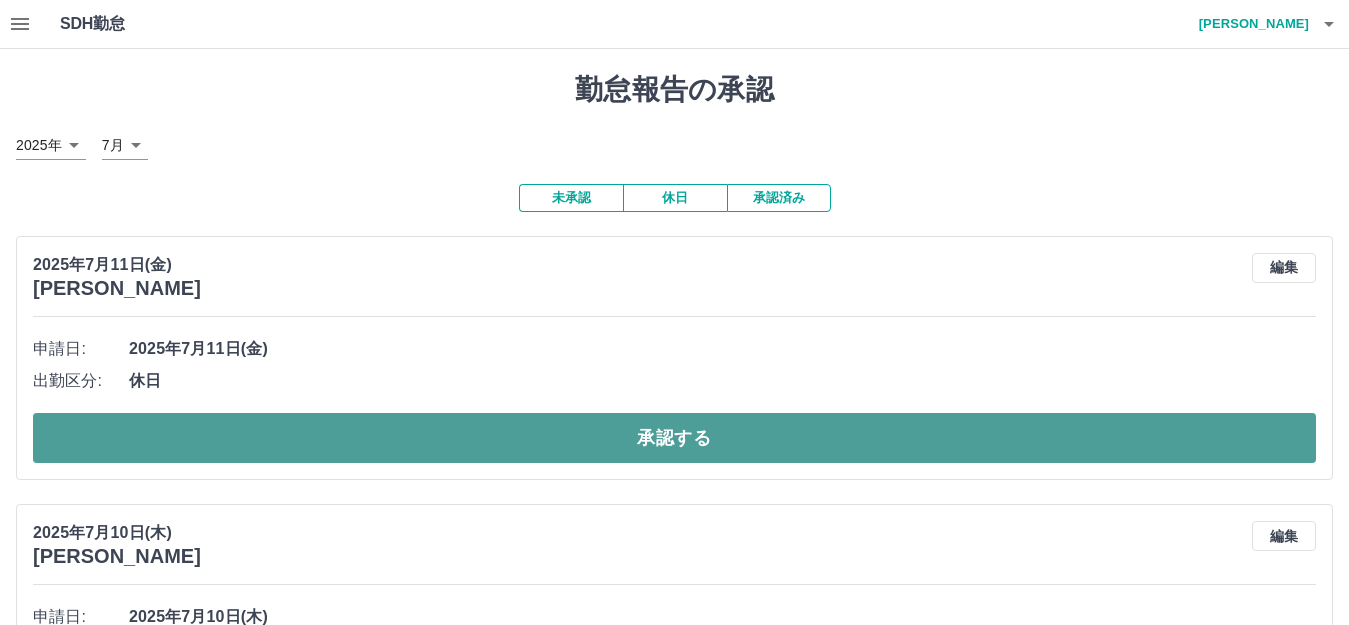 click on "承認する" at bounding box center (674, 438) 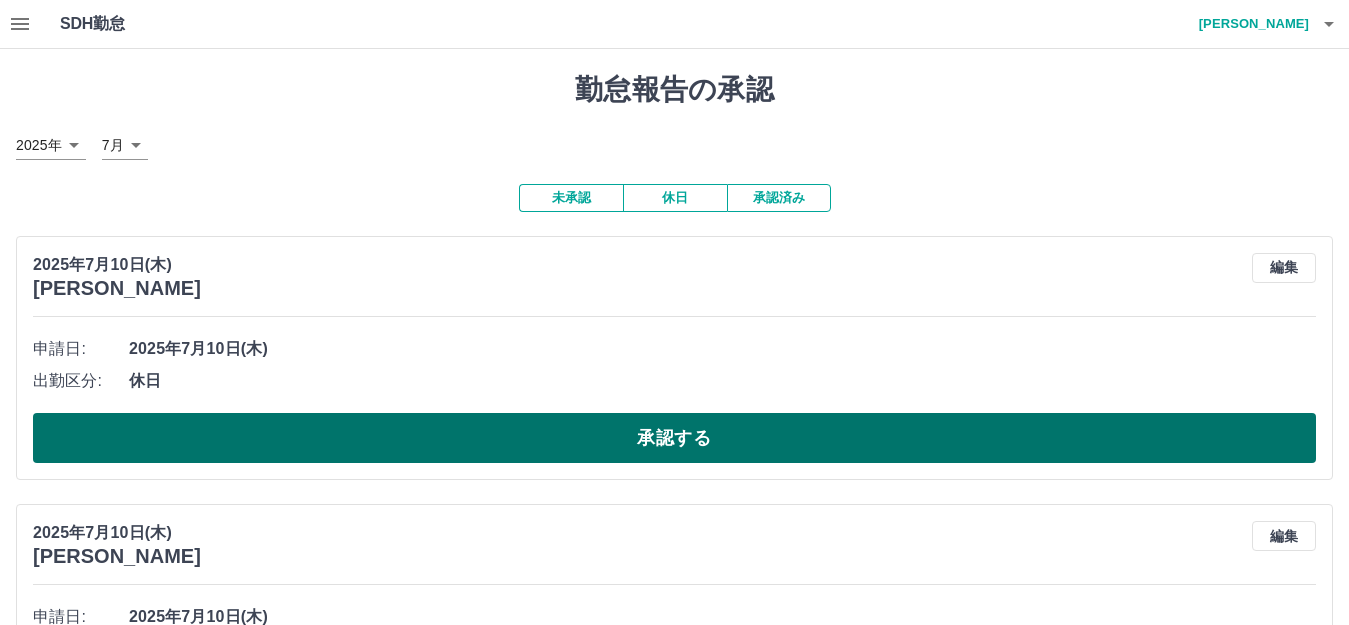 click on "承認する" at bounding box center [674, 438] 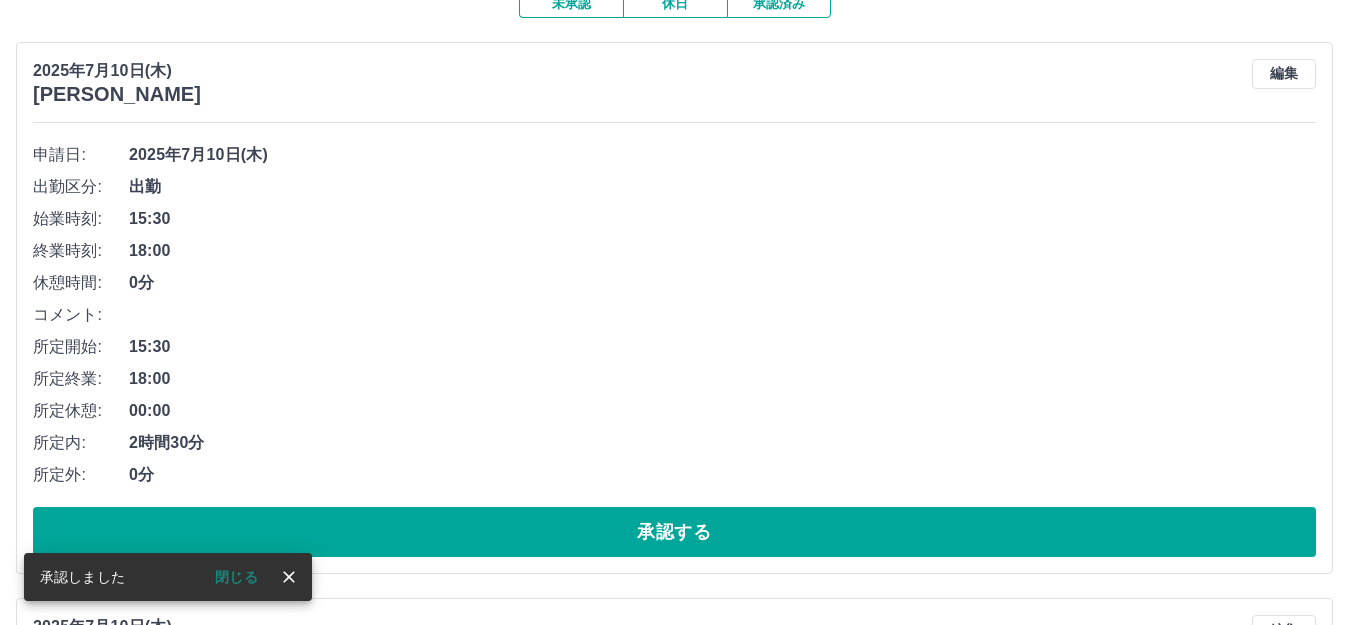 scroll, scrollTop: 200, scrollLeft: 0, axis: vertical 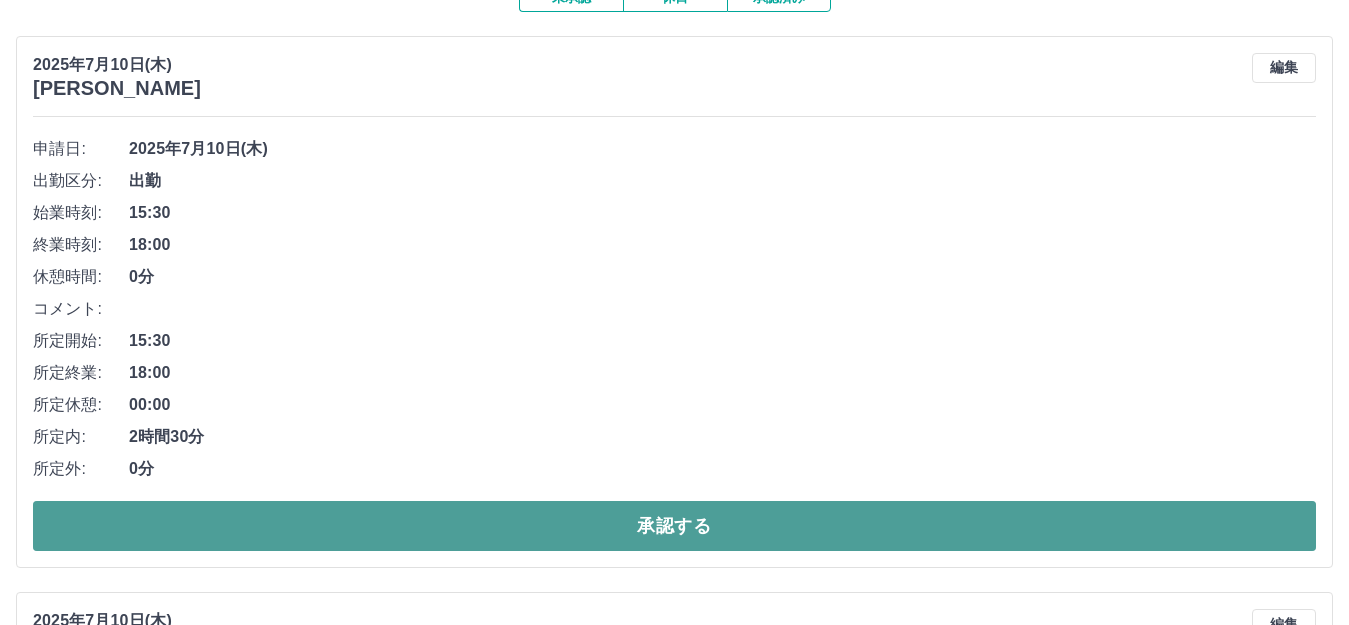 click on "承認する" at bounding box center (674, 526) 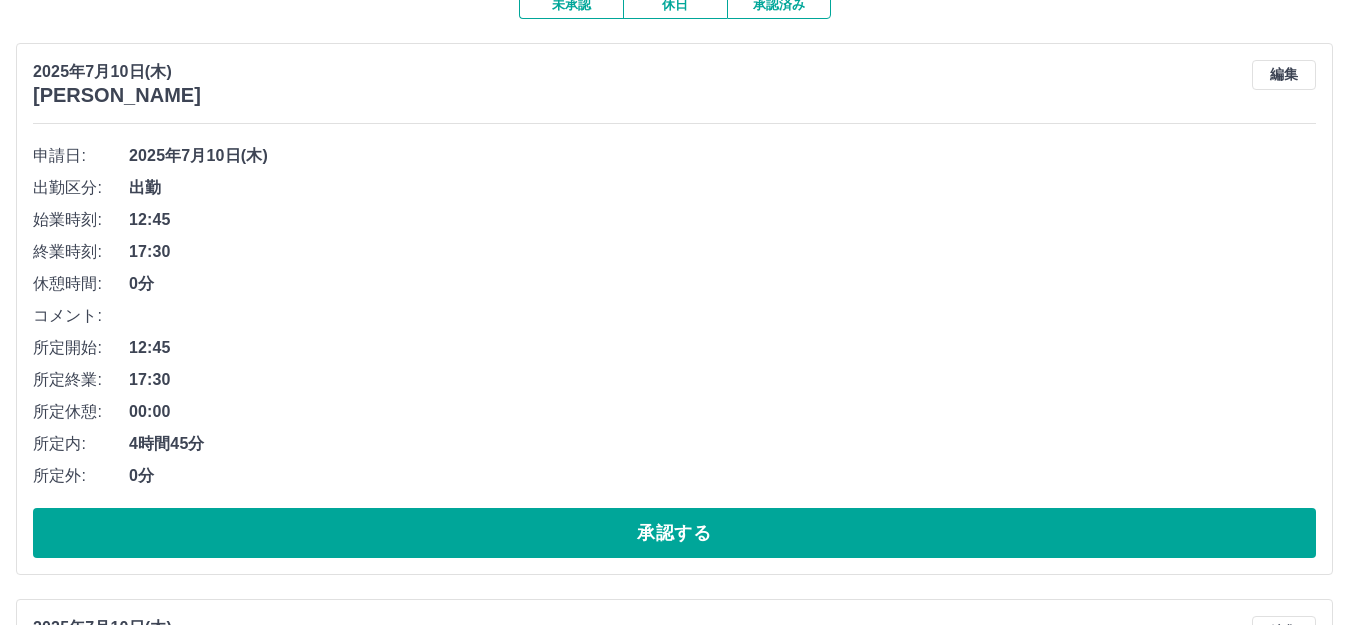 scroll, scrollTop: 200, scrollLeft: 0, axis: vertical 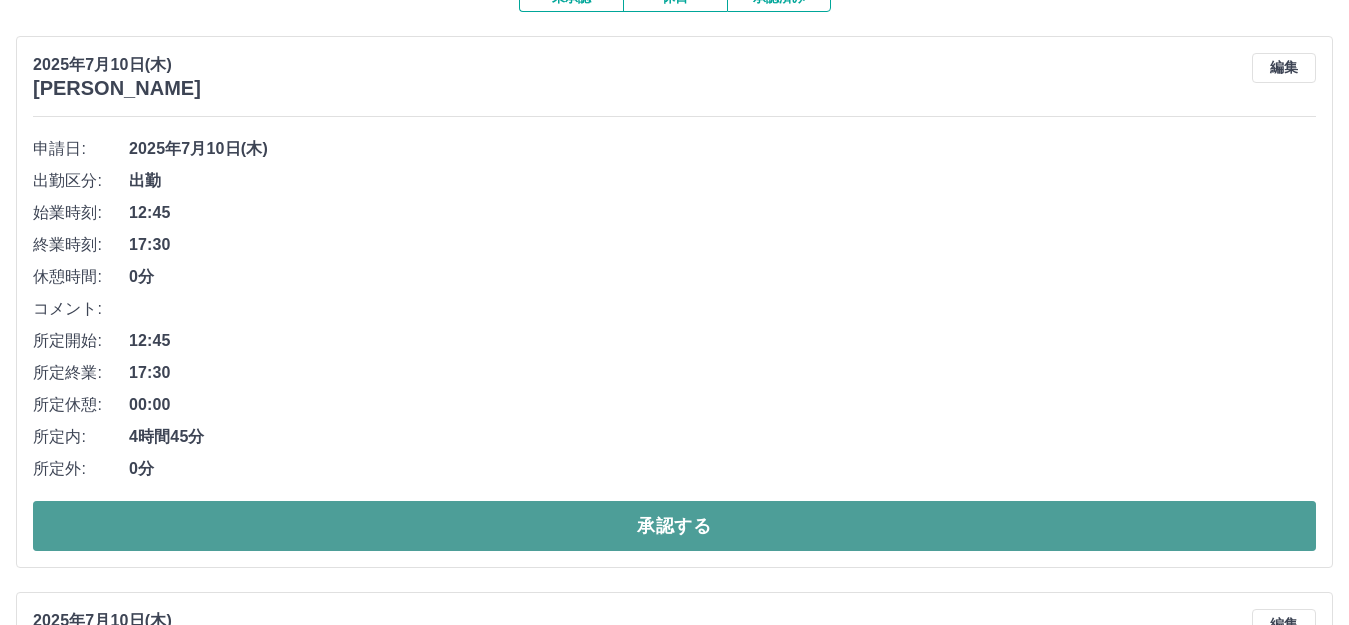 click on "承認する" at bounding box center [674, 526] 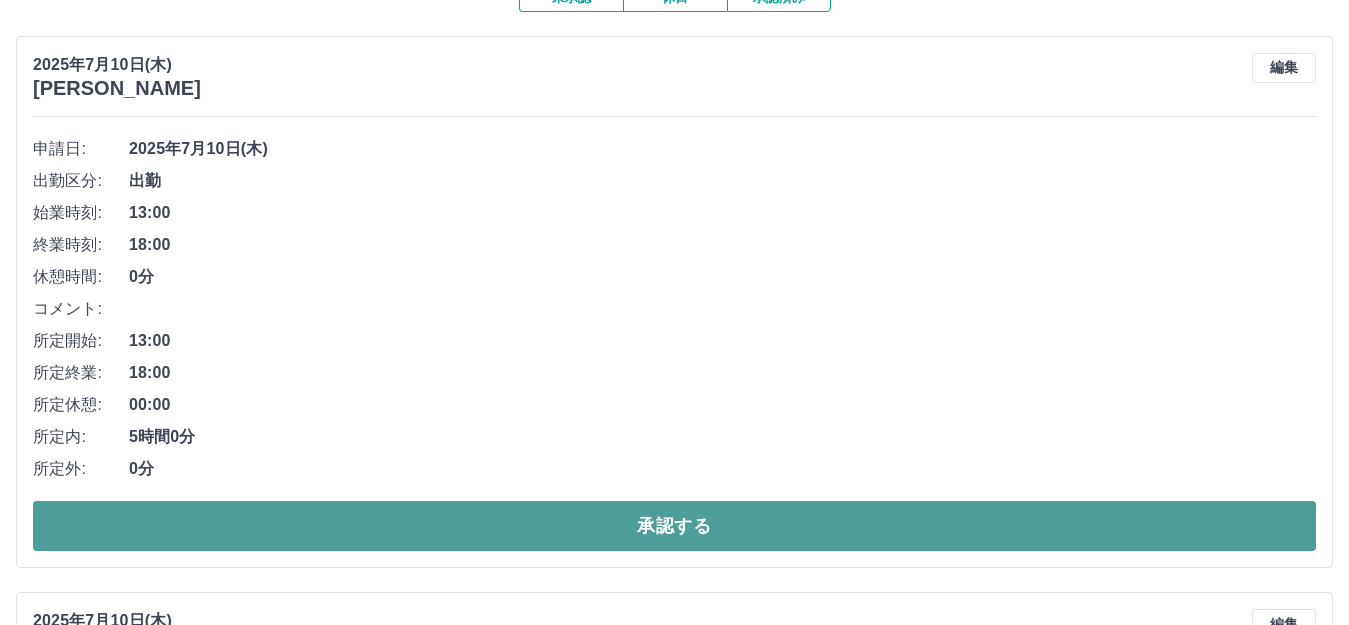 click on "承認する" at bounding box center (674, 526) 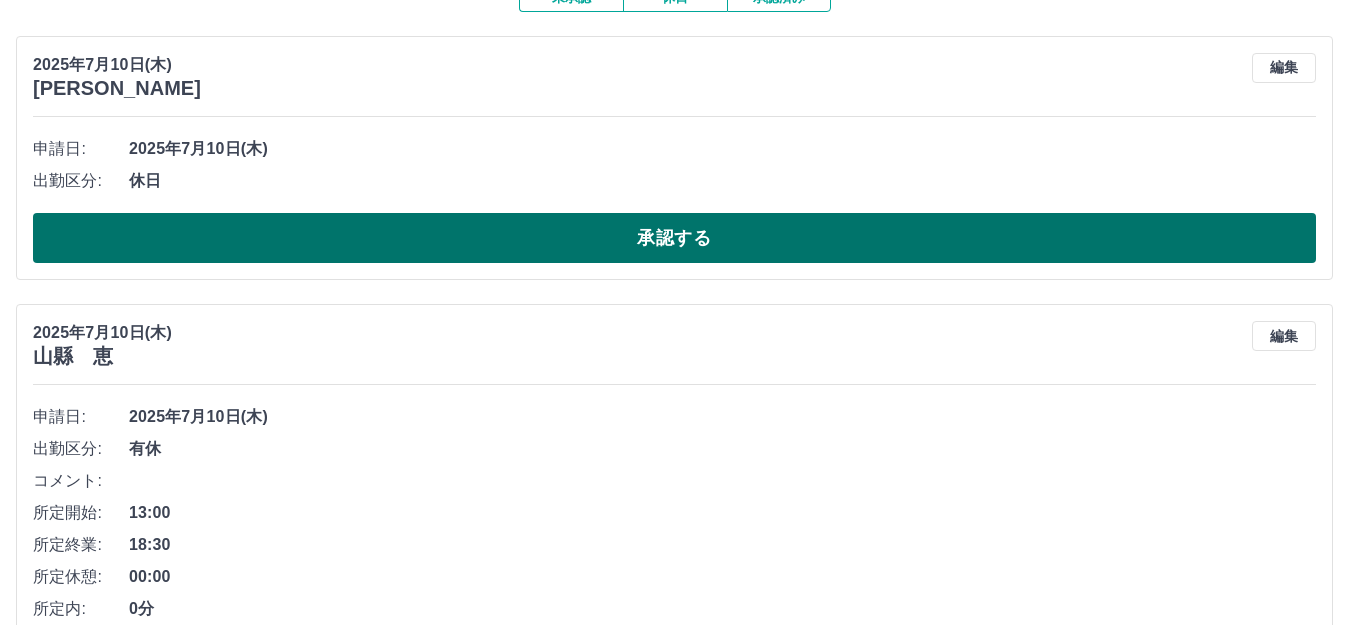 click on "承認する" at bounding box center (674, 238) 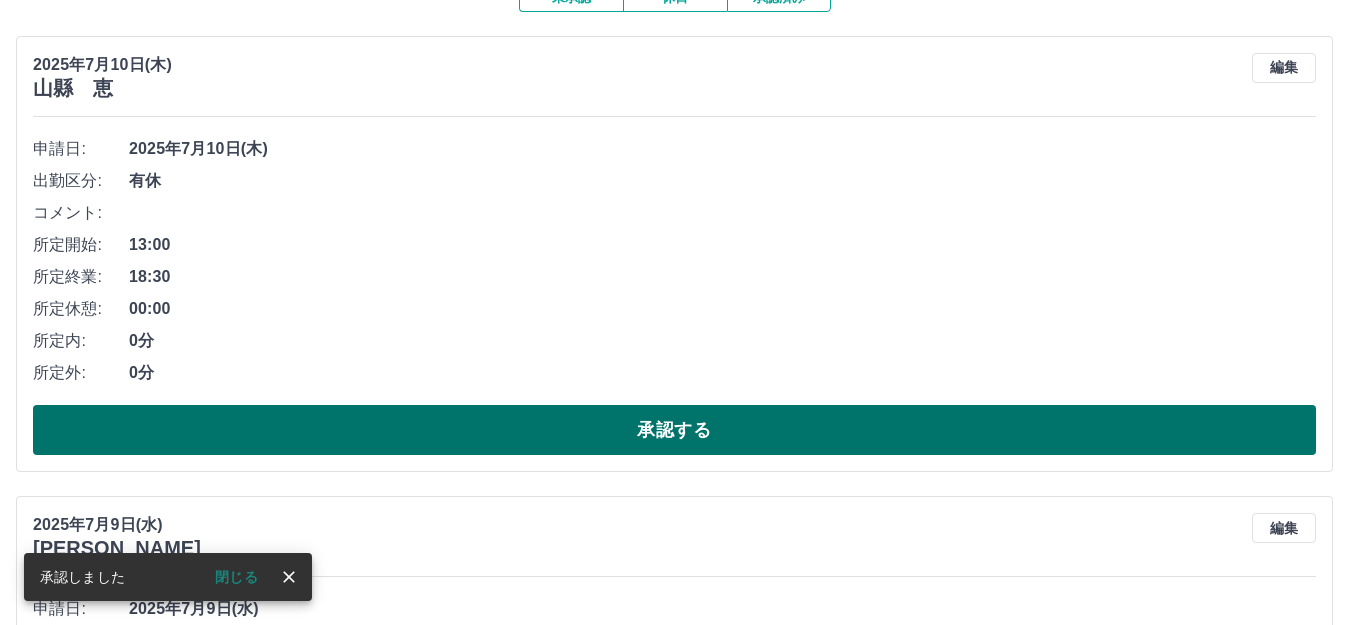 click on "承認する" at bounding box center [674, 430] 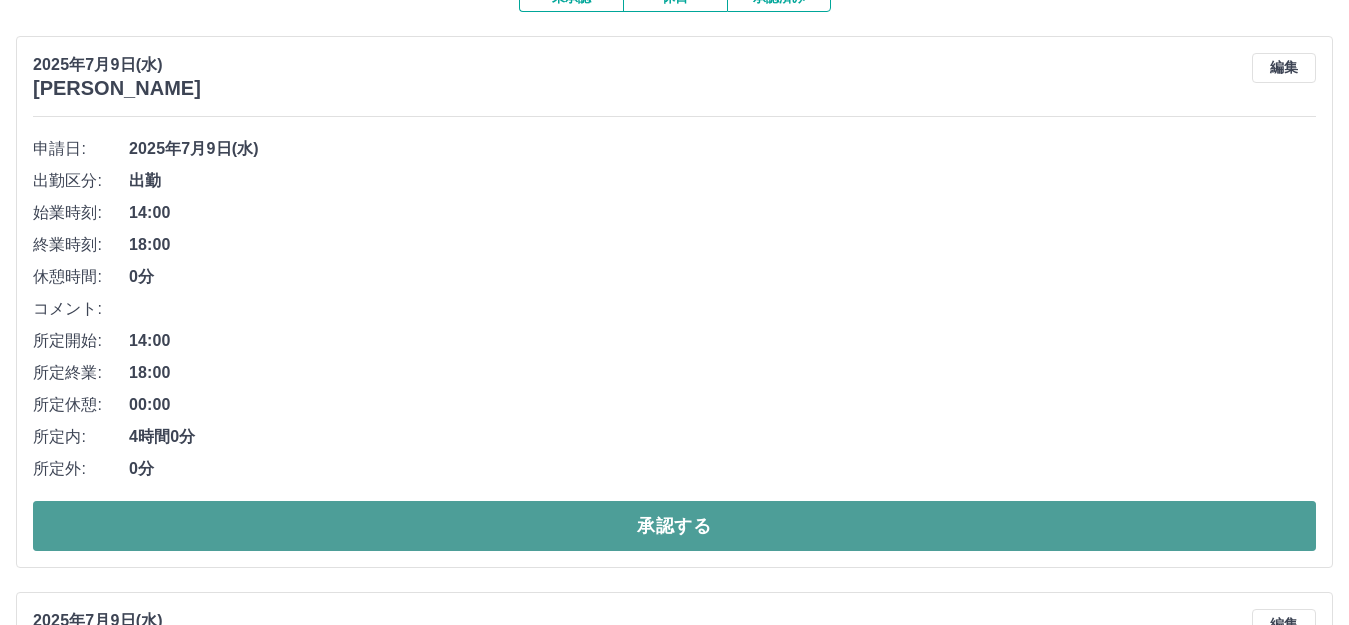 click on "承認する" at bounding box center (674, 526) 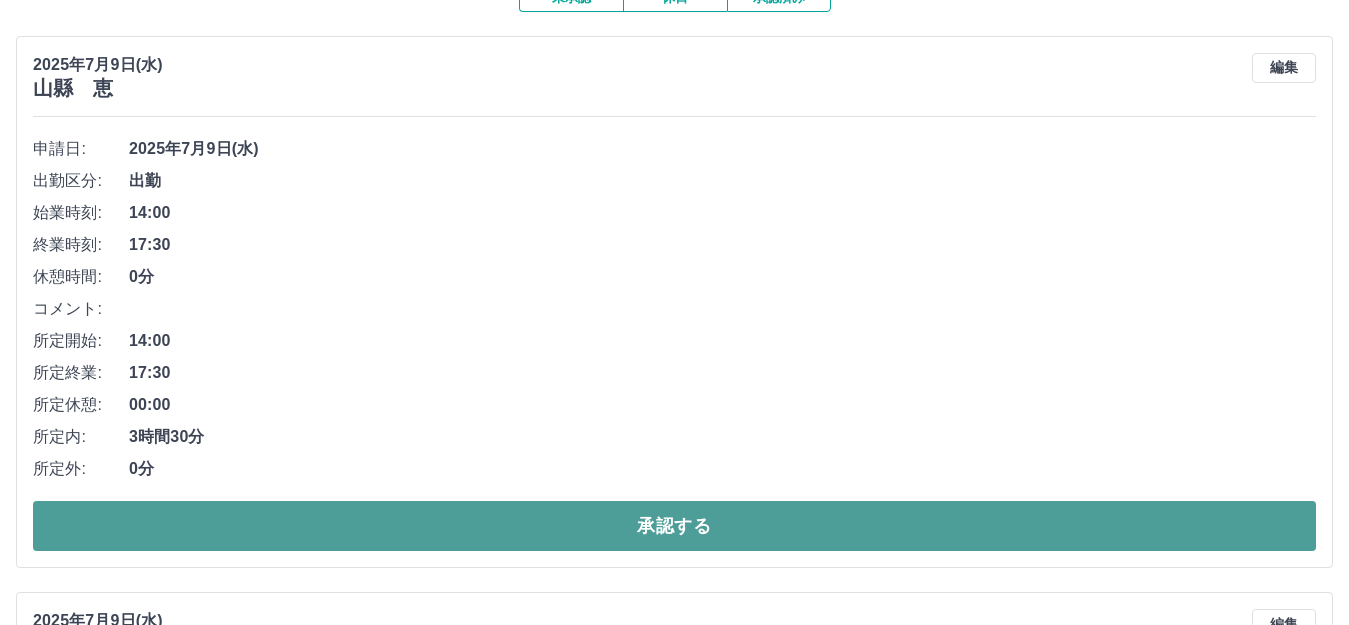 click on "承認する" at bounding box center (674, 526) 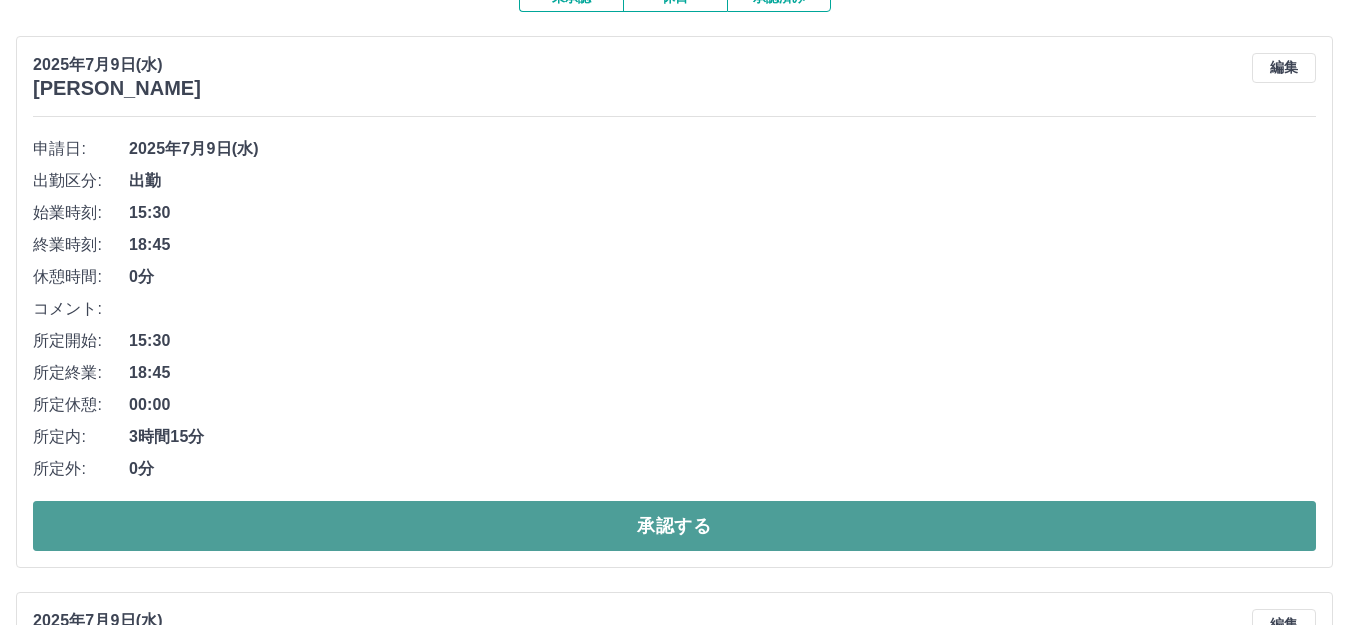 click on "承認する" at bounding box center [674, 526] 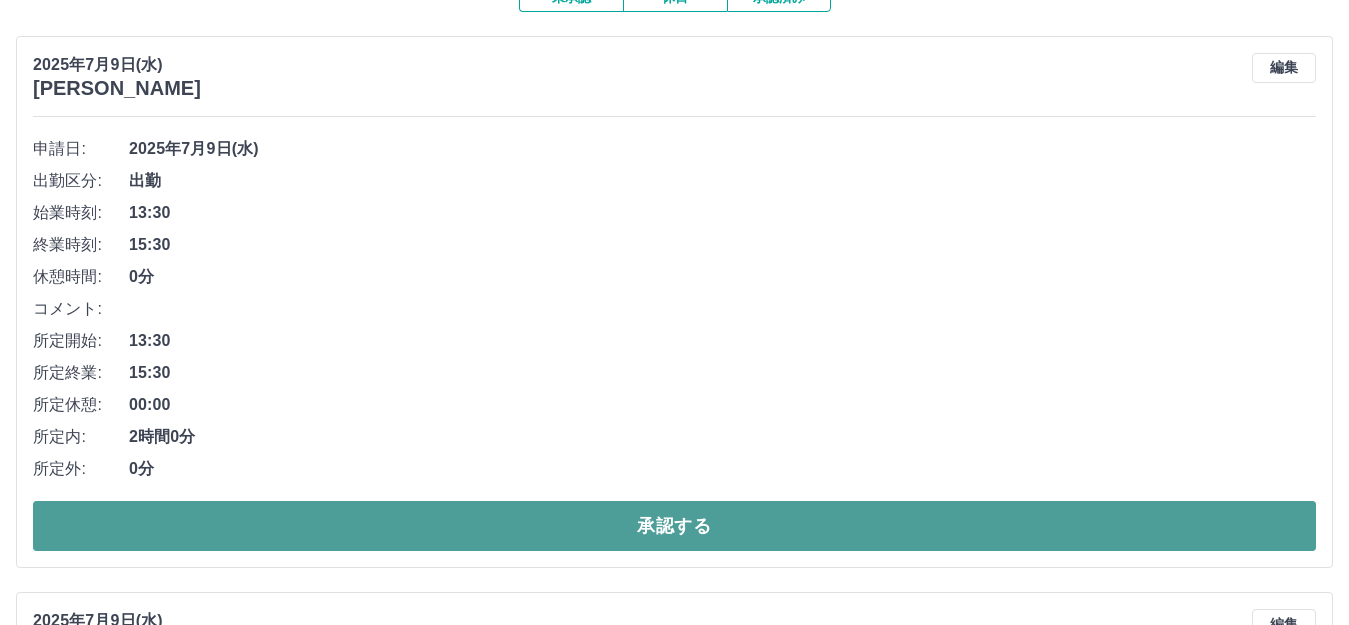 click on "承認する" at bounding box center (674, 526) 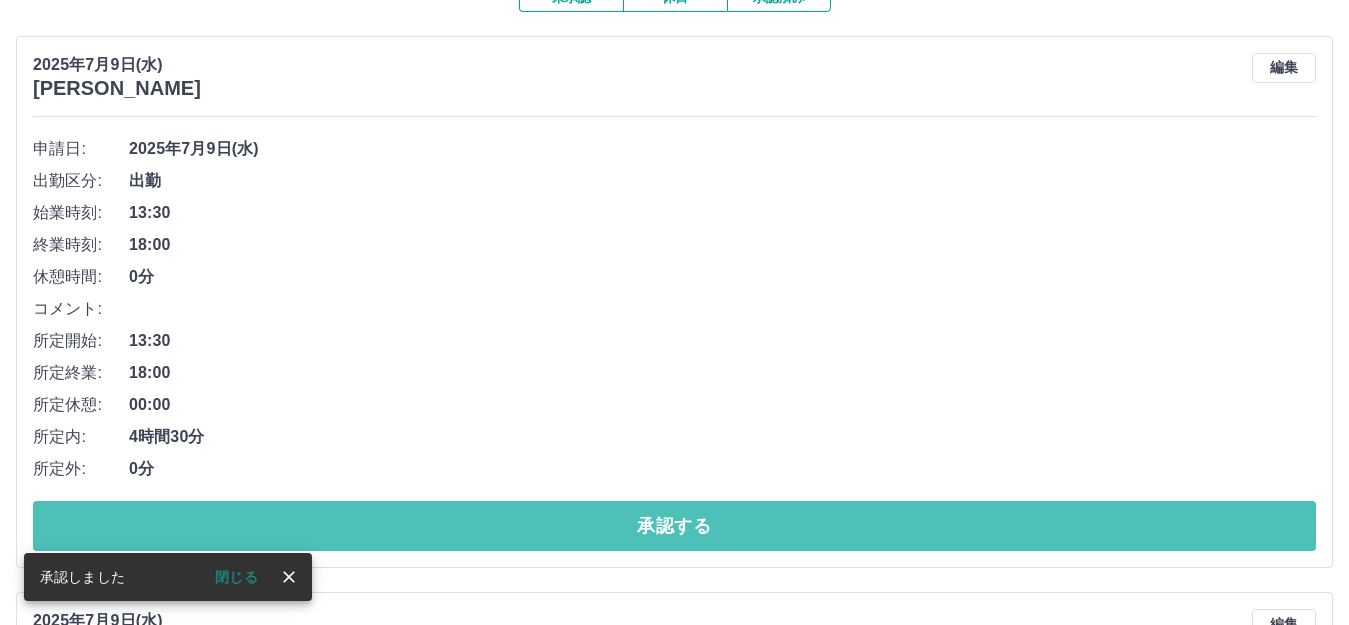 click on "承認する" at bounding box center [674, 526] 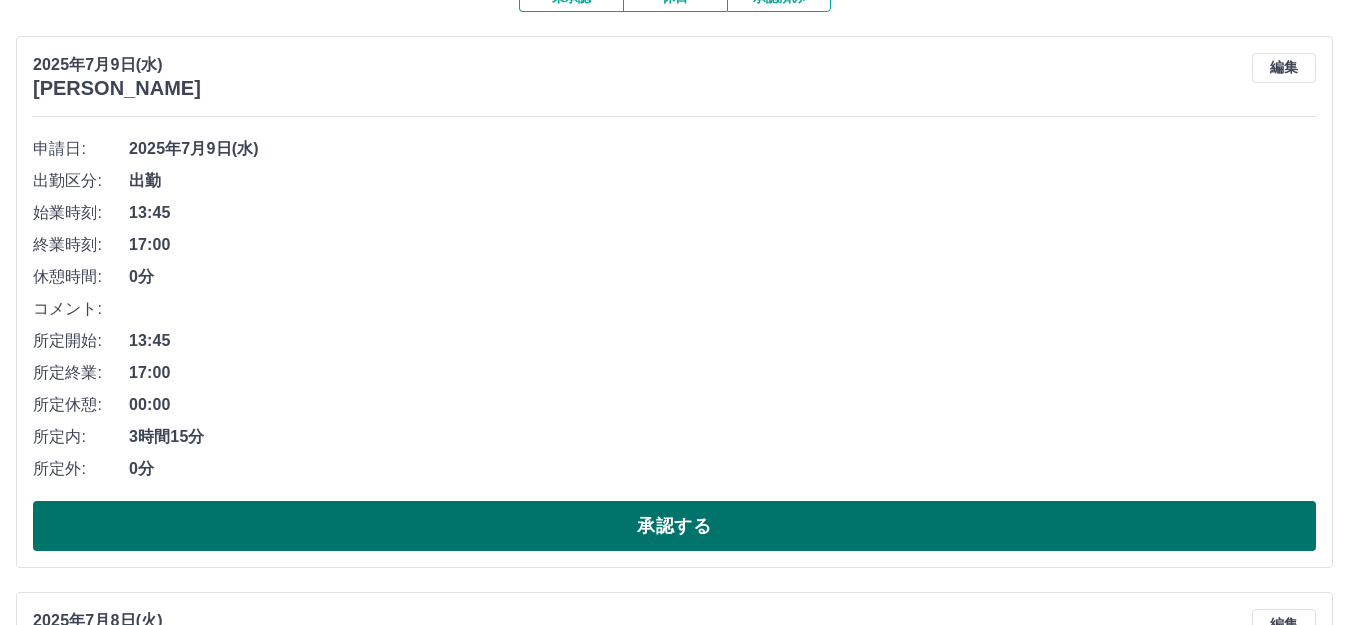 click on "承認する" at bounding box center [674, 526] 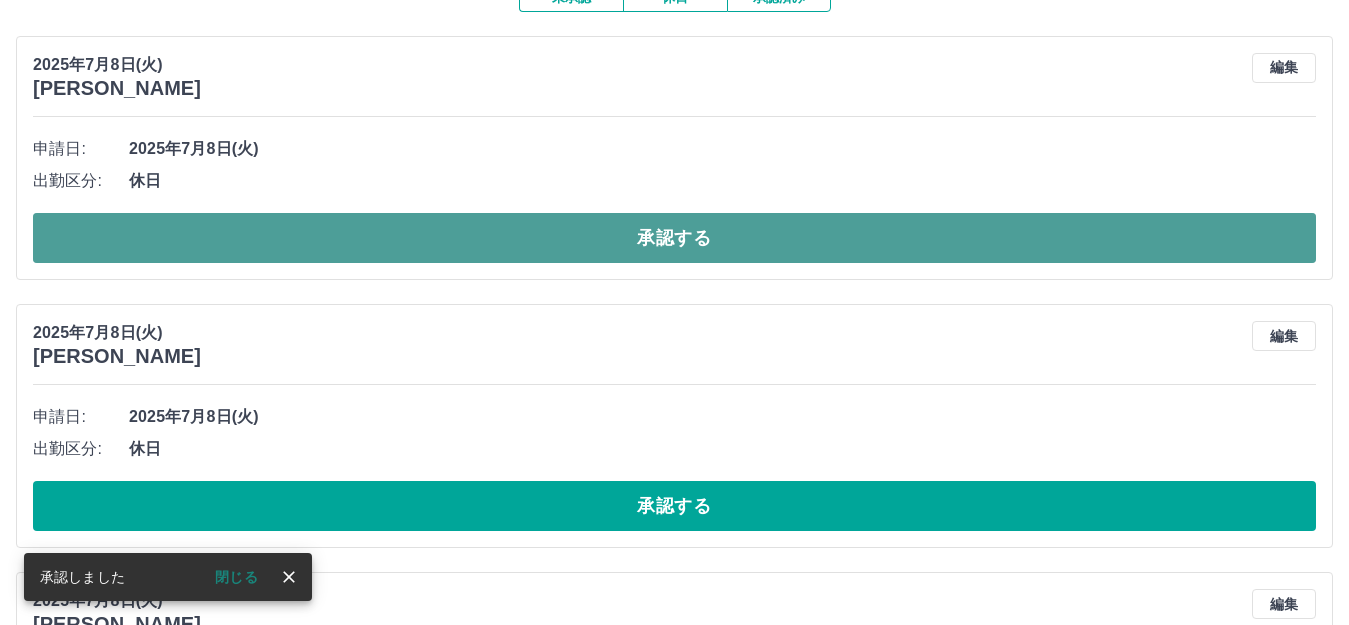 click on "承認する" at bounding box center [674, 238] 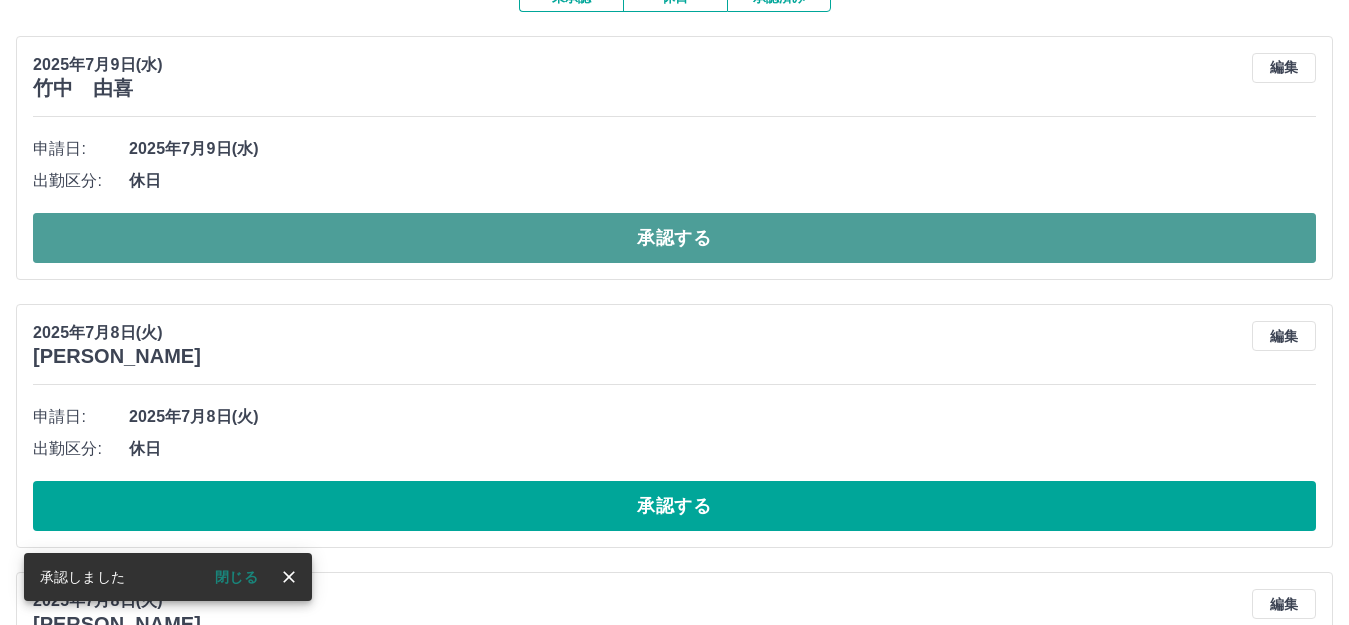 click on "承認する" at bounding box center [674, 238] 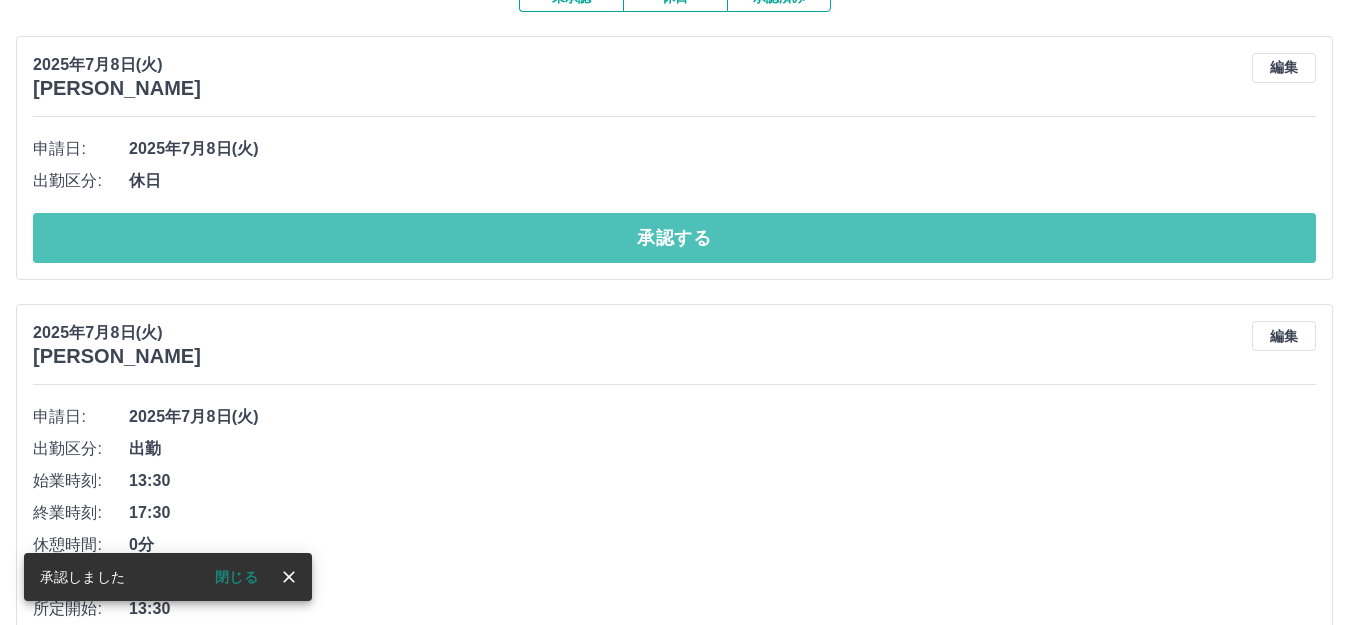 click on "承認する" at bounding box center (674, 238) 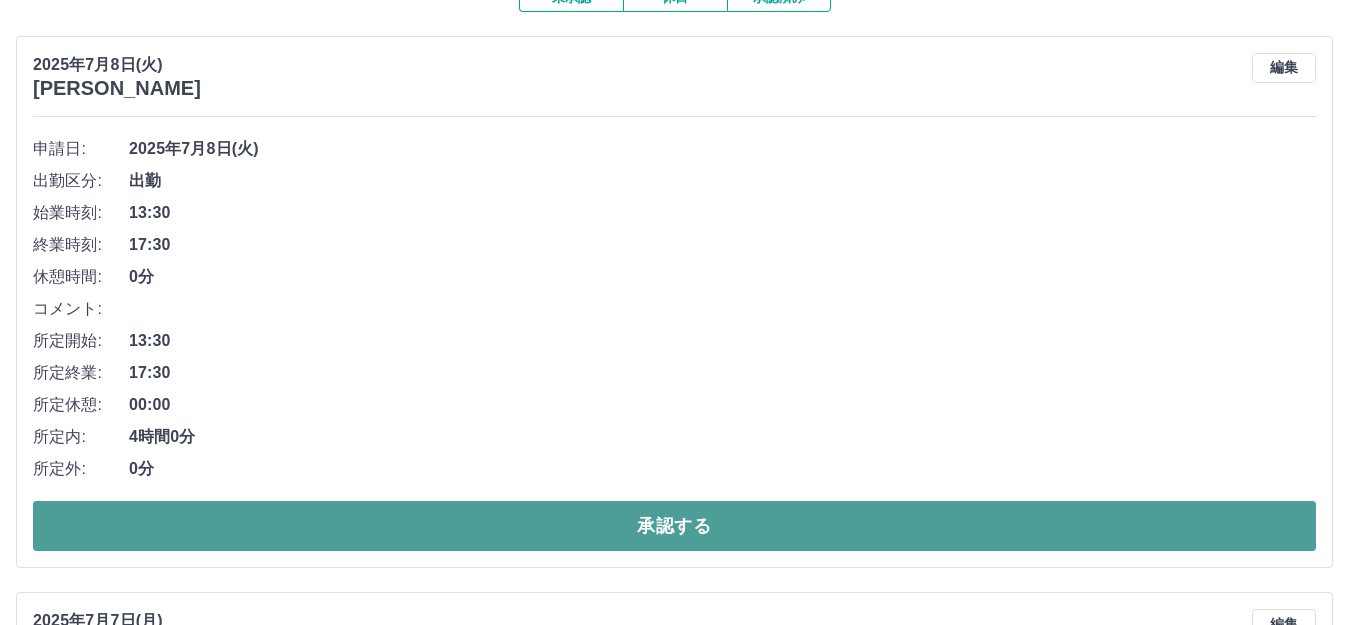 click on "承認する" at bounding box center [674, 526] 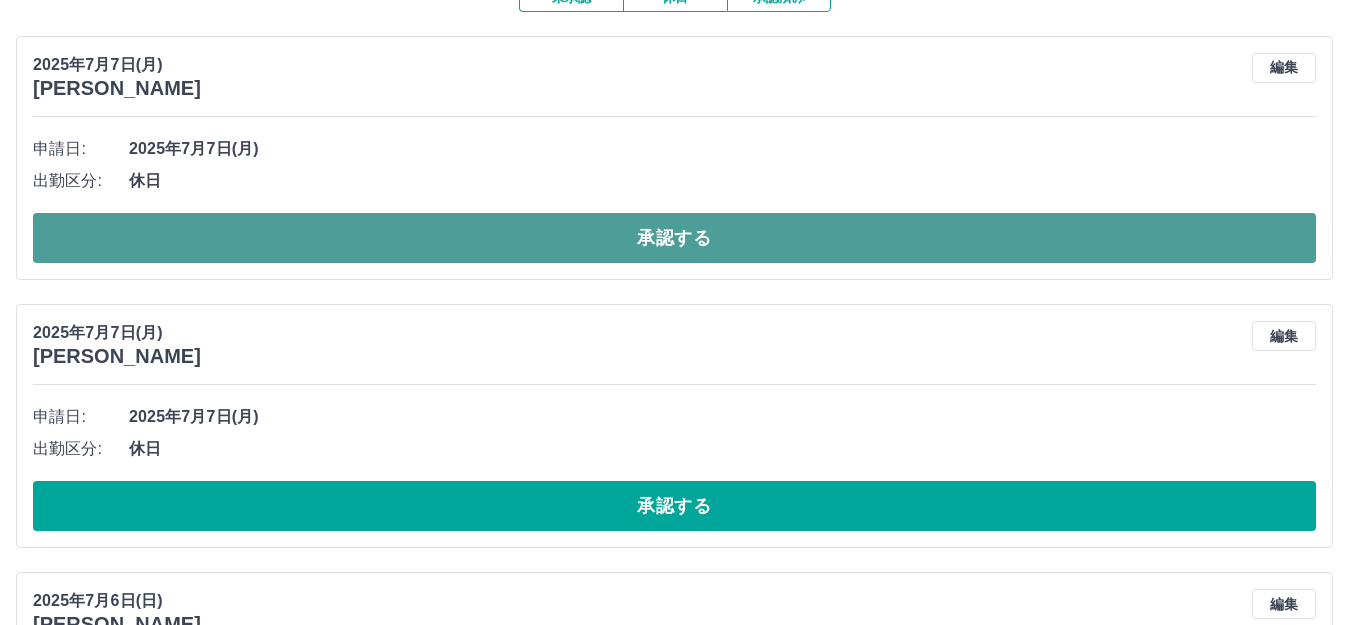 click on "承認する" at bounding box center (674, 238) 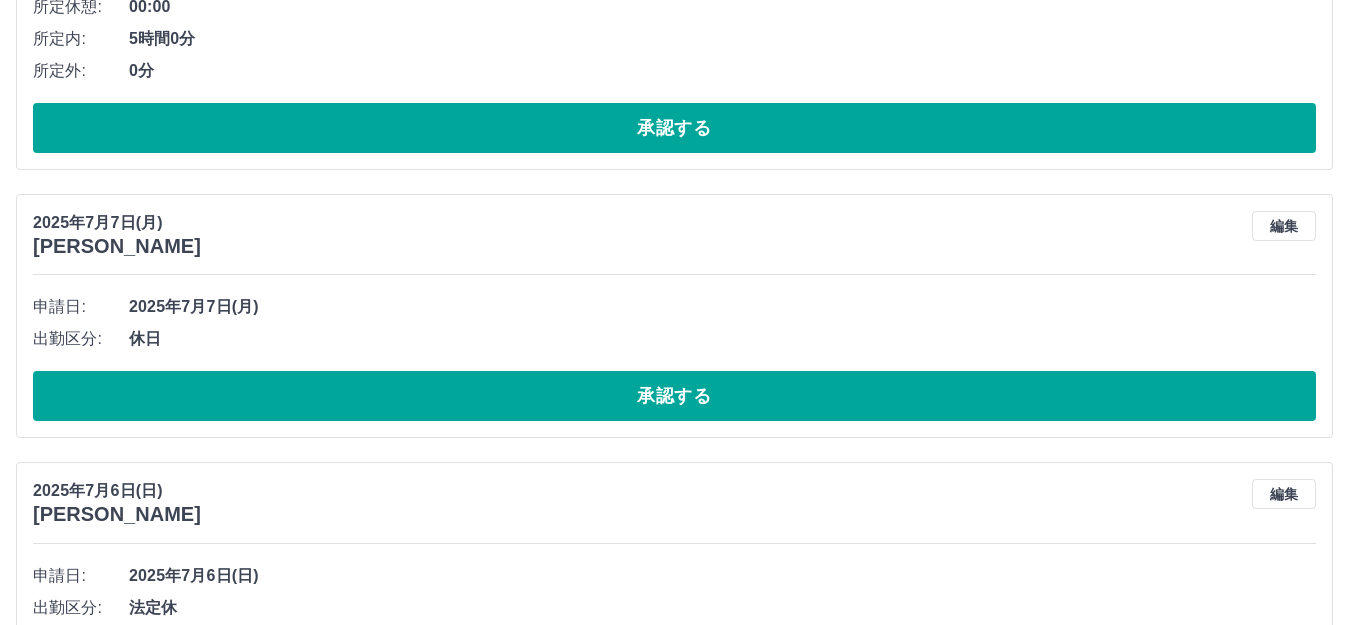 scroll, scrollTop: 600, scrollLeft: 0, axis: vertical 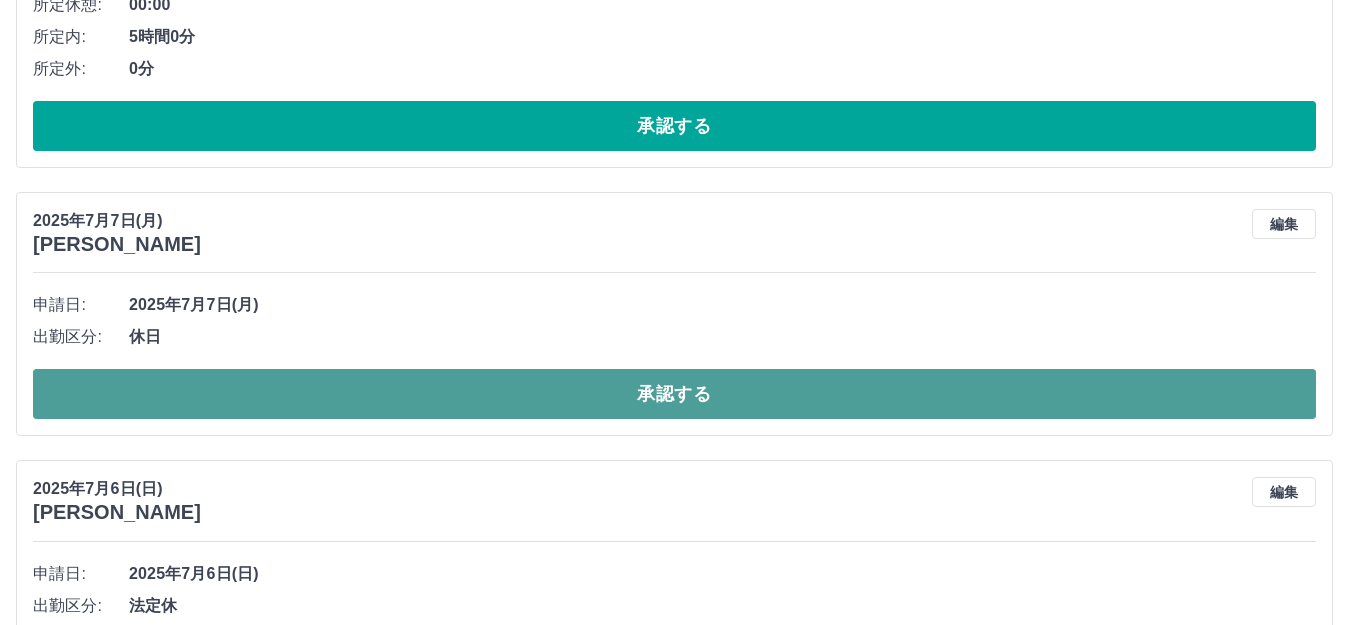 click on "承認する" at bounding box center [674, 394] 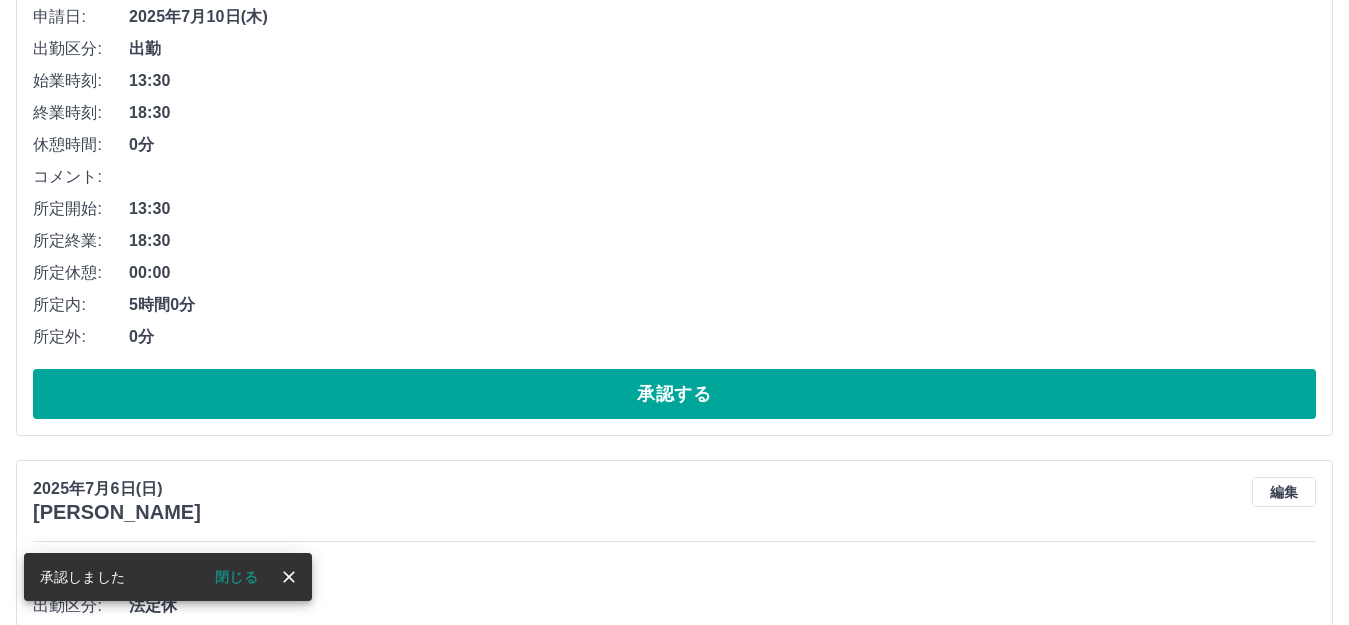 scroll, scrollTop: 706, scrollLeft: 0, axis: vertical 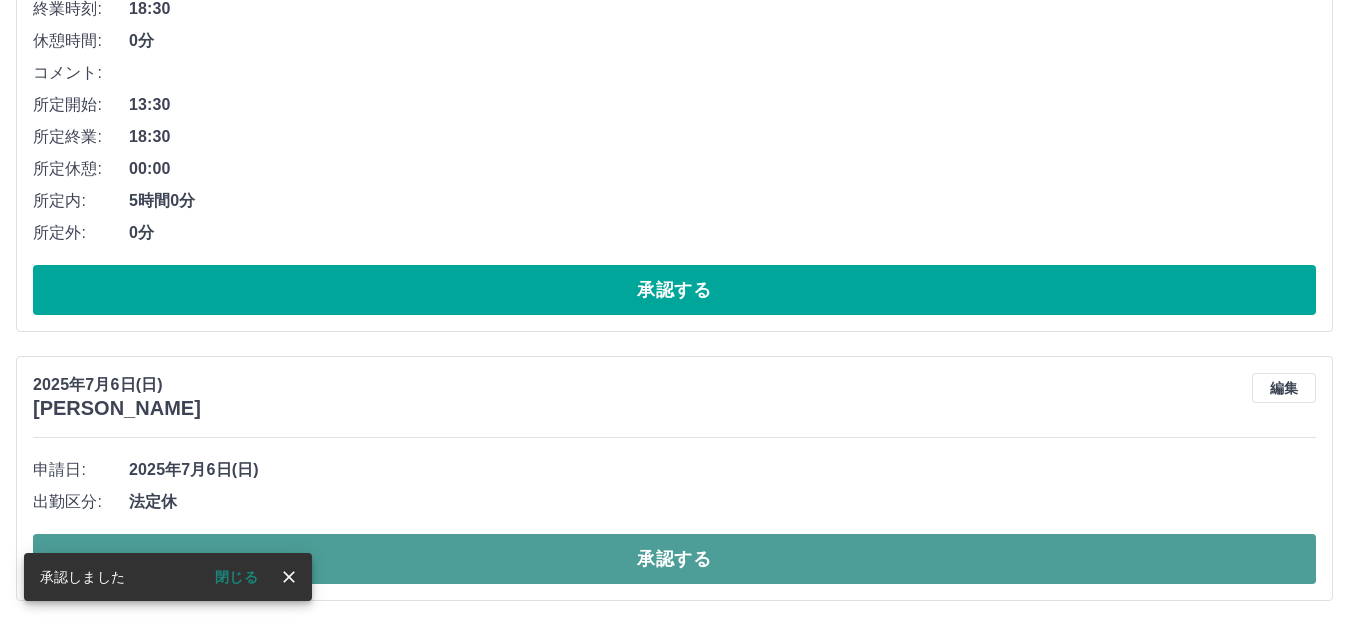 click on "承認する" at bounding box center [674, 559] 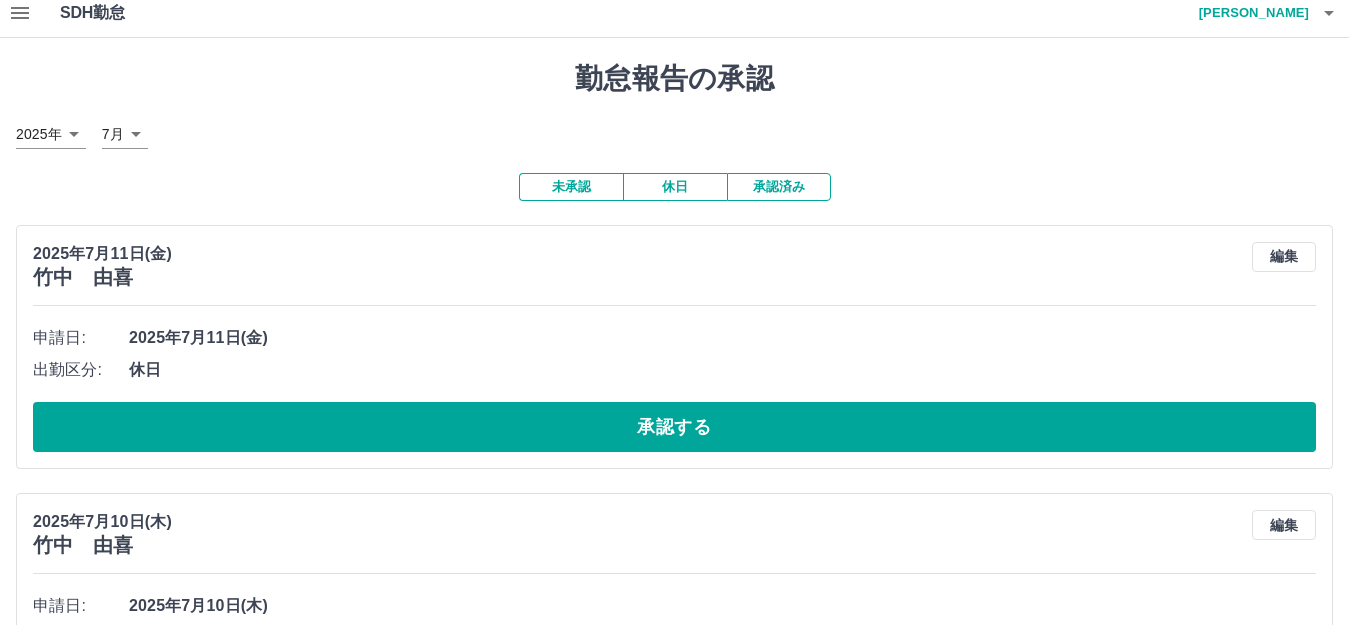 scroll, scrollTop: 0, scrollLeft: 0, axis: both 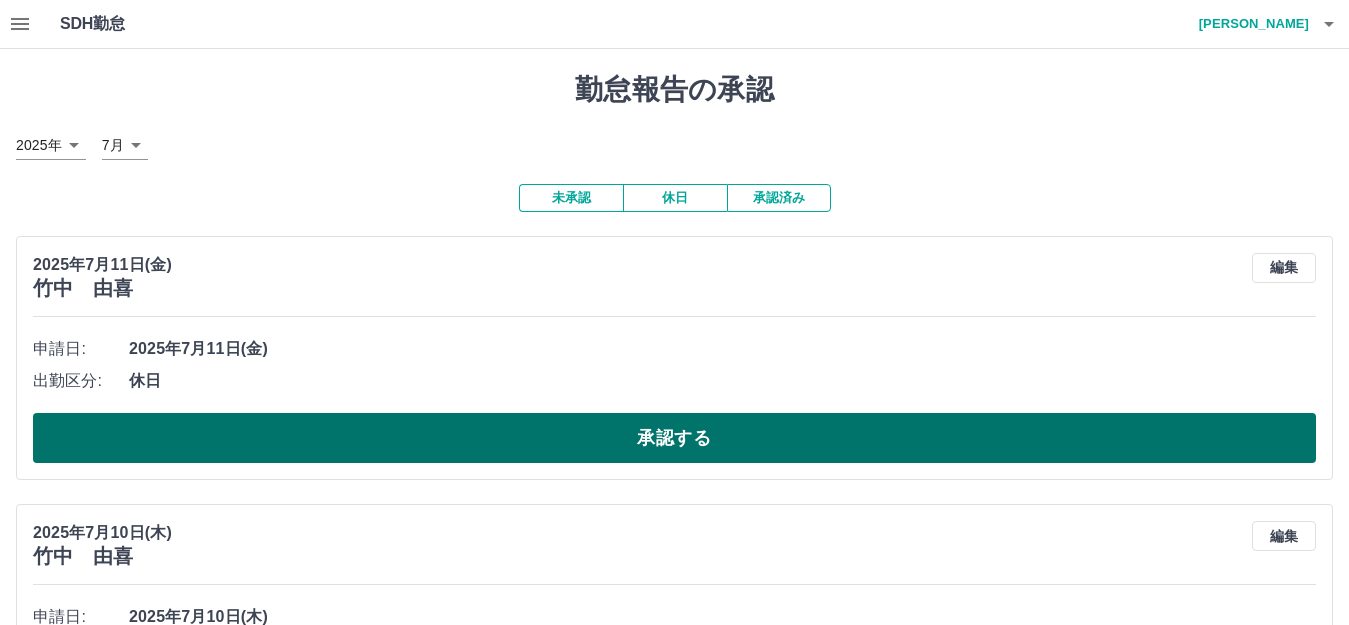 click on "承認する" at bounding box center (674, 438) 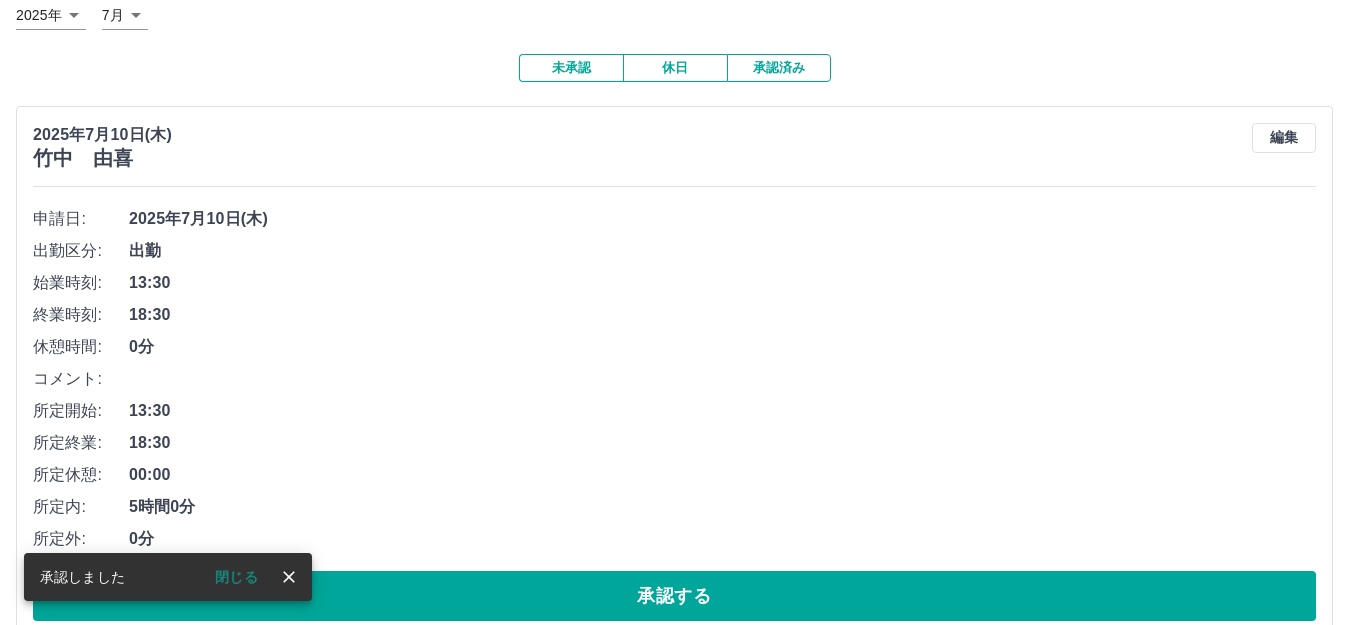 scroll, scrollTop: 169, scrollLeft: 0, axis: vertical 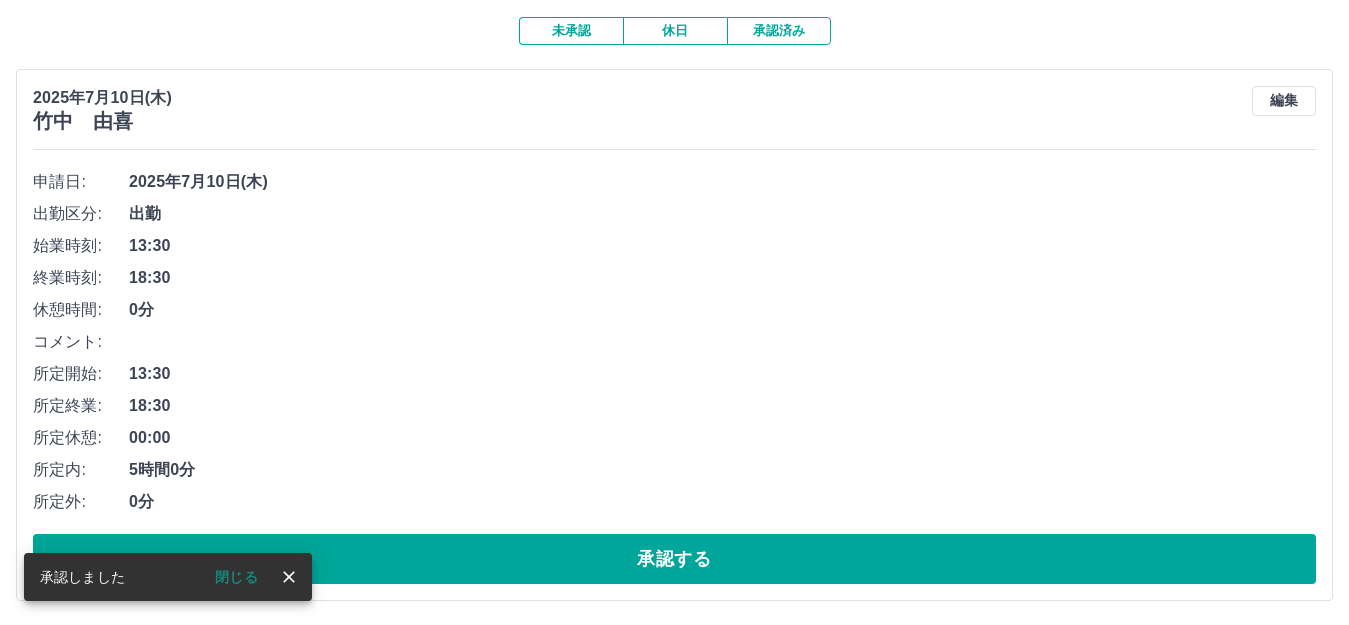 click on "承認済み" at bounding box center [779, 31] 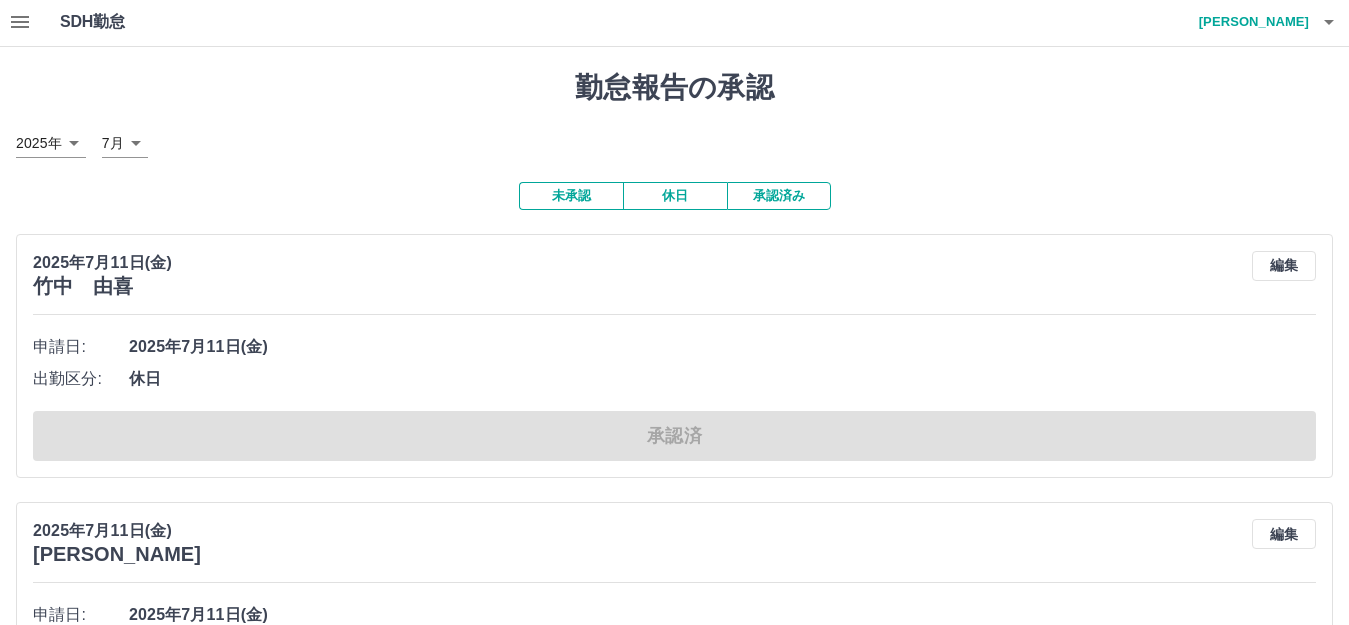 scroll, scrollTop: 0, scrollLeft: 0, axis: both 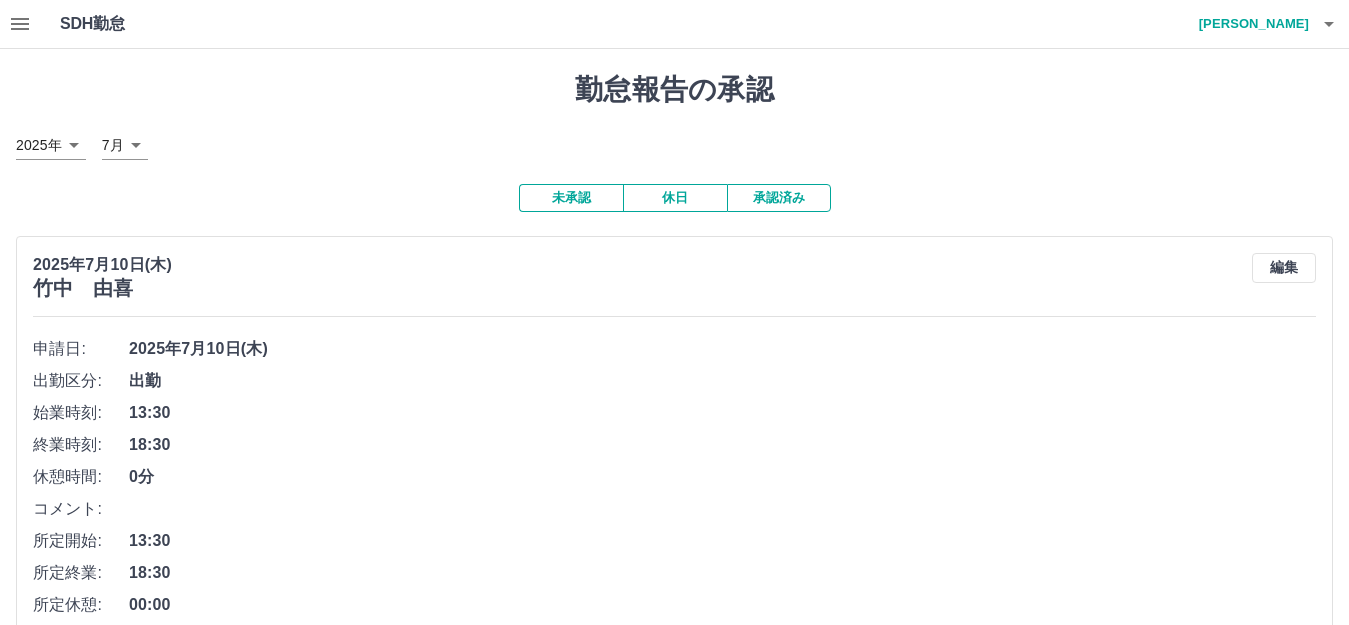 click 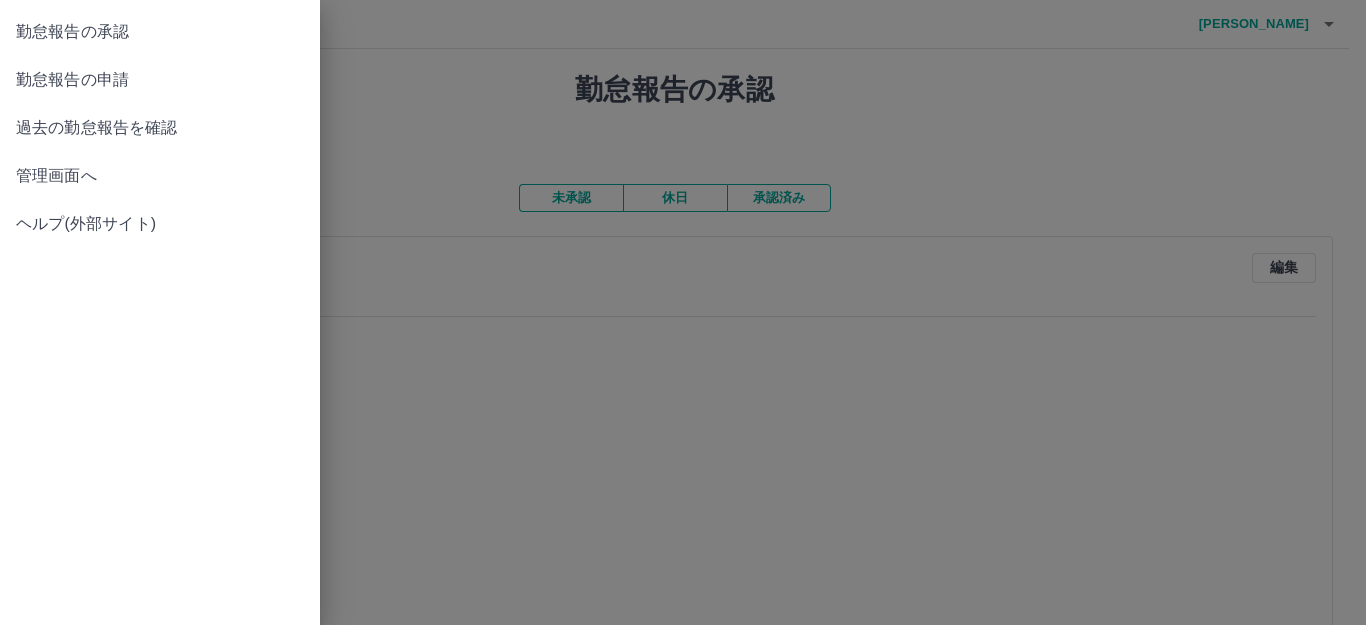 click on "勤怠報告の申請" at bounding box center (160, 80) 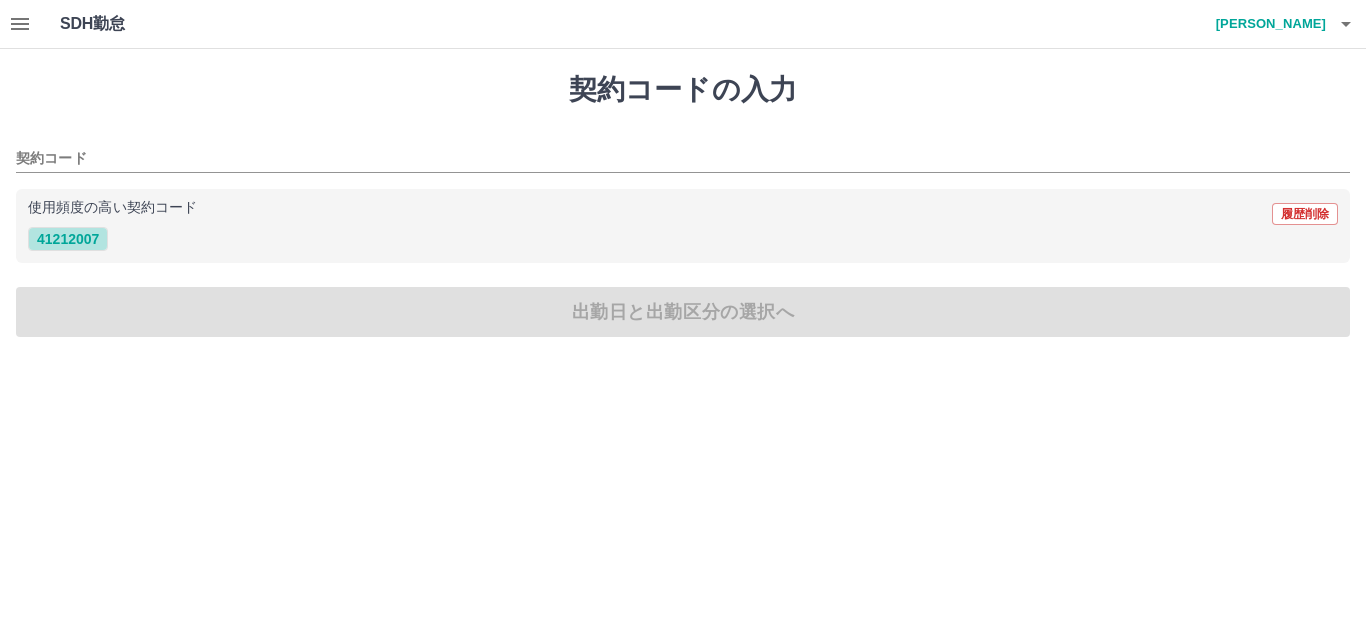drag, startPoint x: 72, startPoint y: 236, endPoint x: 82, endPoint y: 254, distance: 20.59126 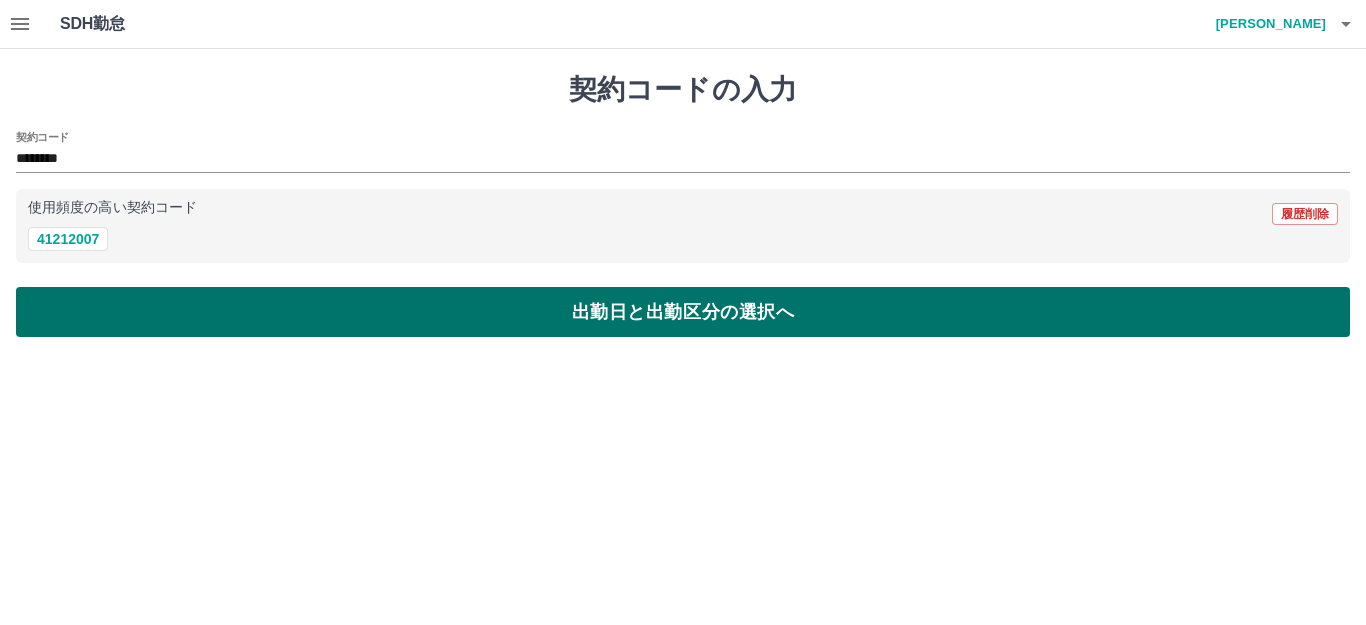 click on "出勤日と出勤区分の選択へ" at bounding box center (683, 312) 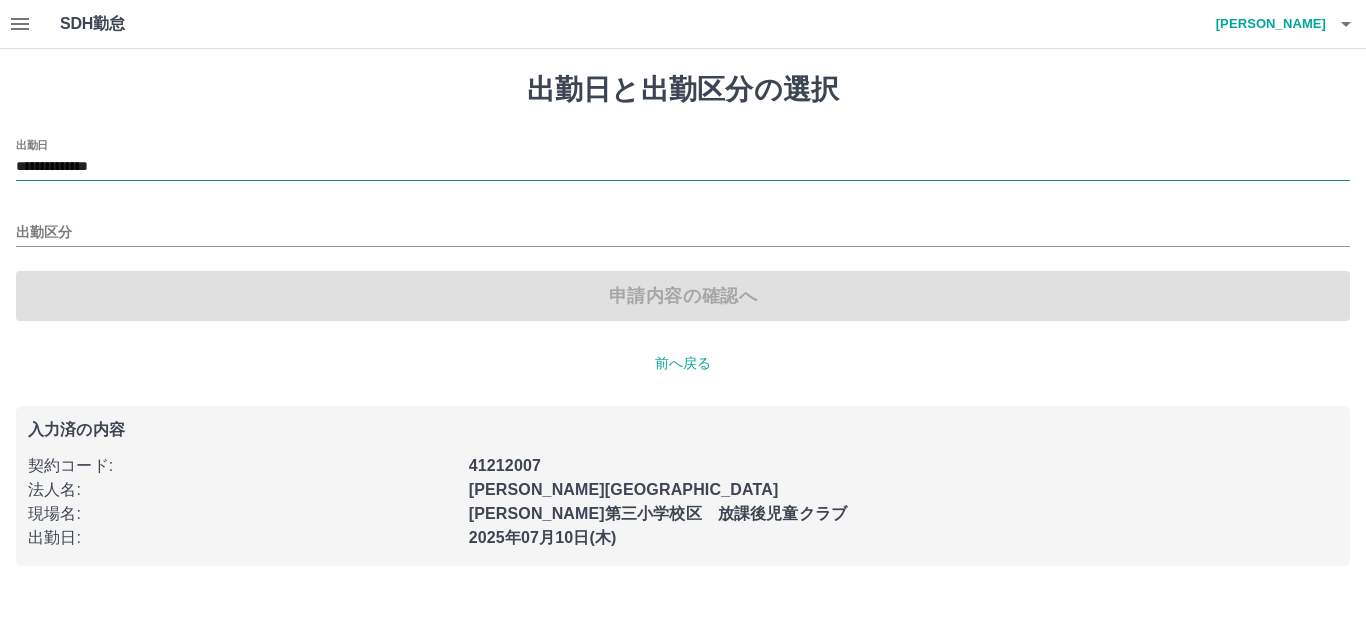 click on "**********" at bounding box center [683, 167] 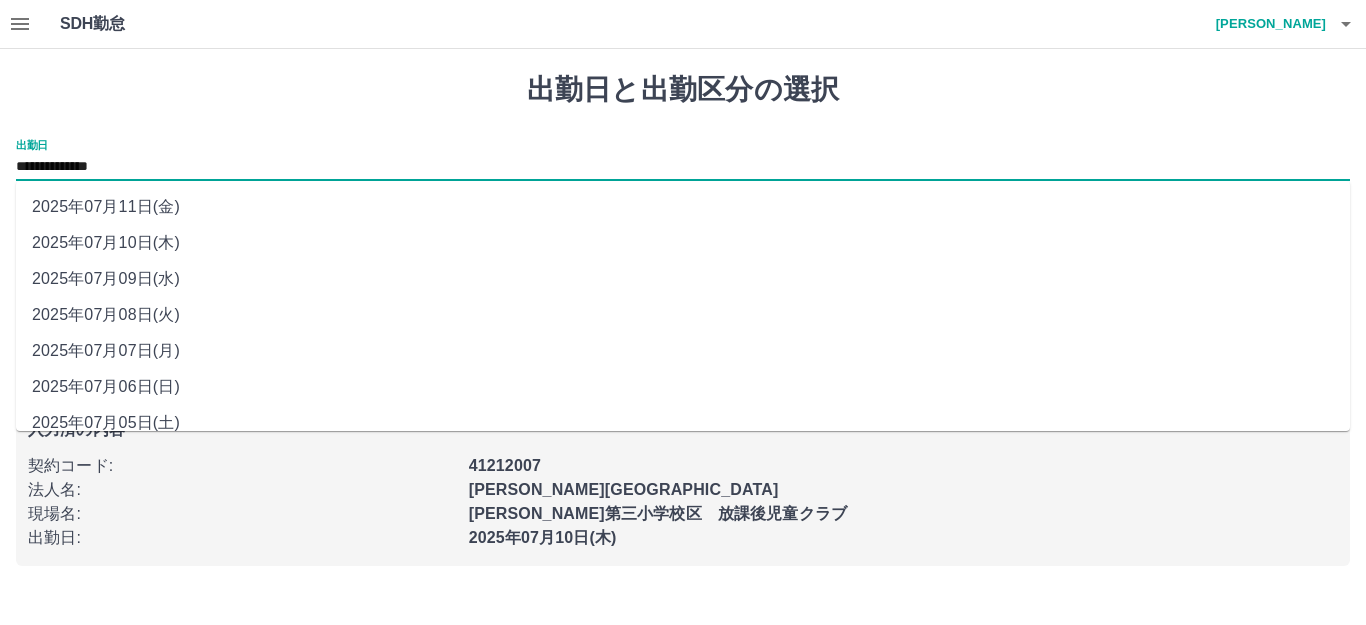 click on "2025年07月09日(水)" at bounding box center [683, 279] 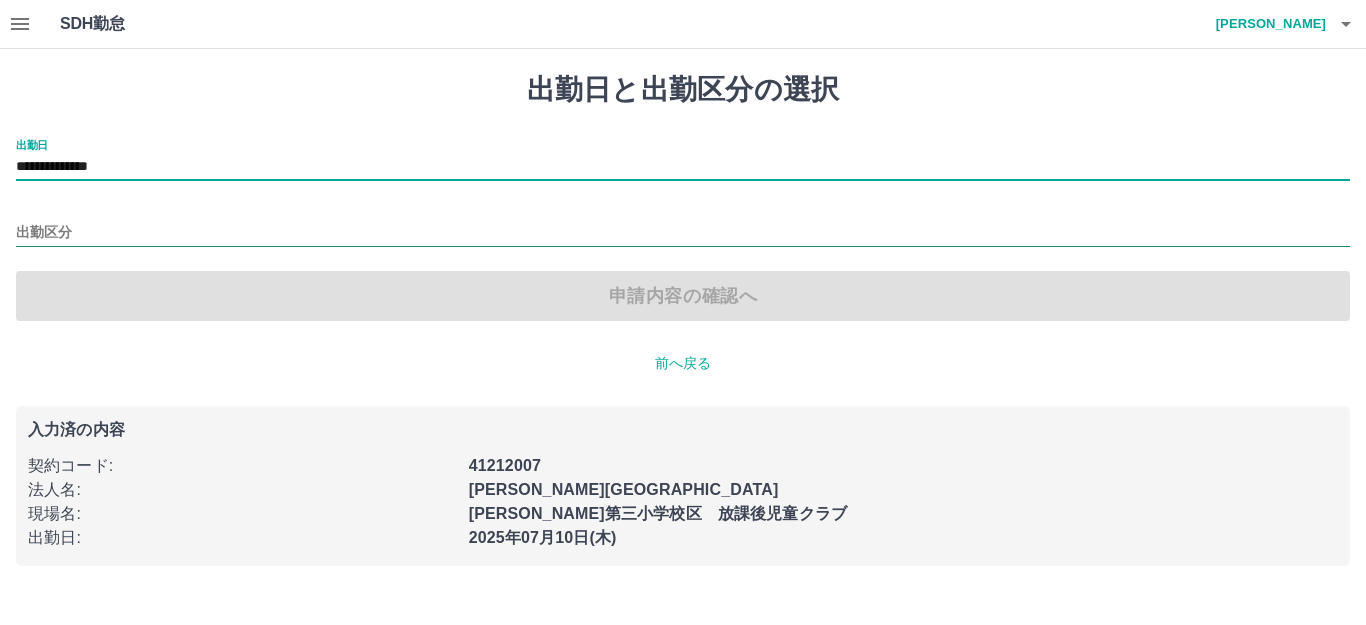 click on "出勤区分" at bounding box center (683, 233) 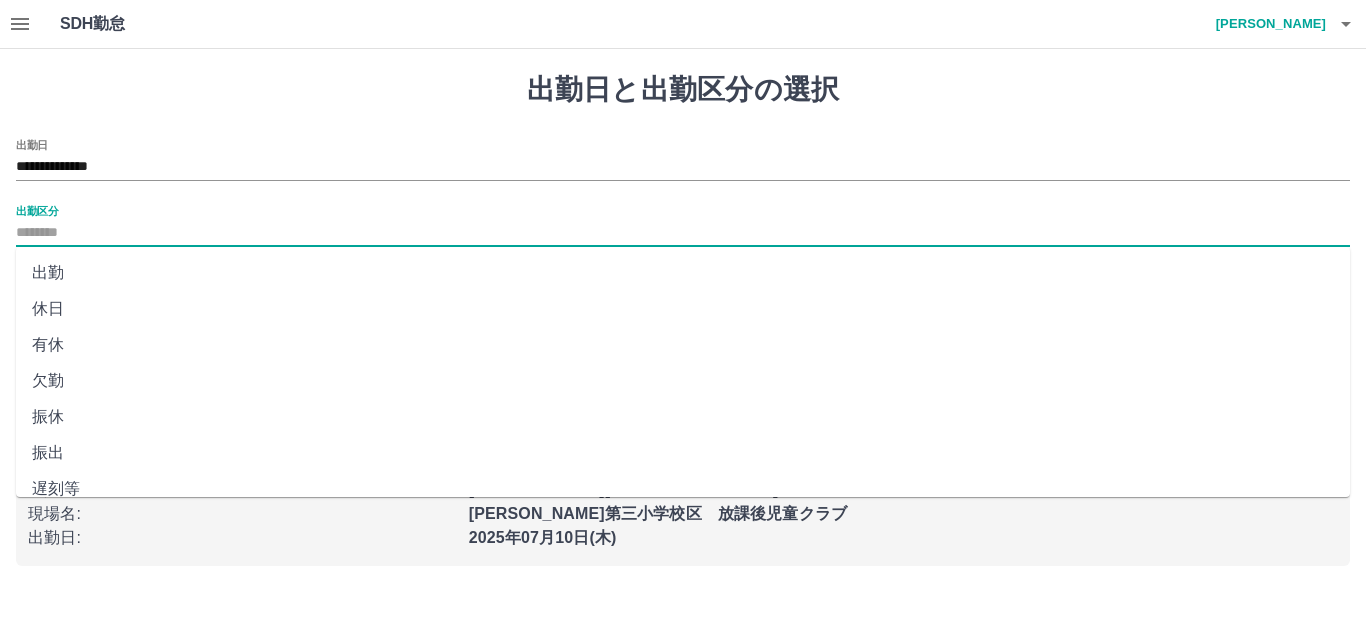 click on "出勤" at bounding box center (683, 273) 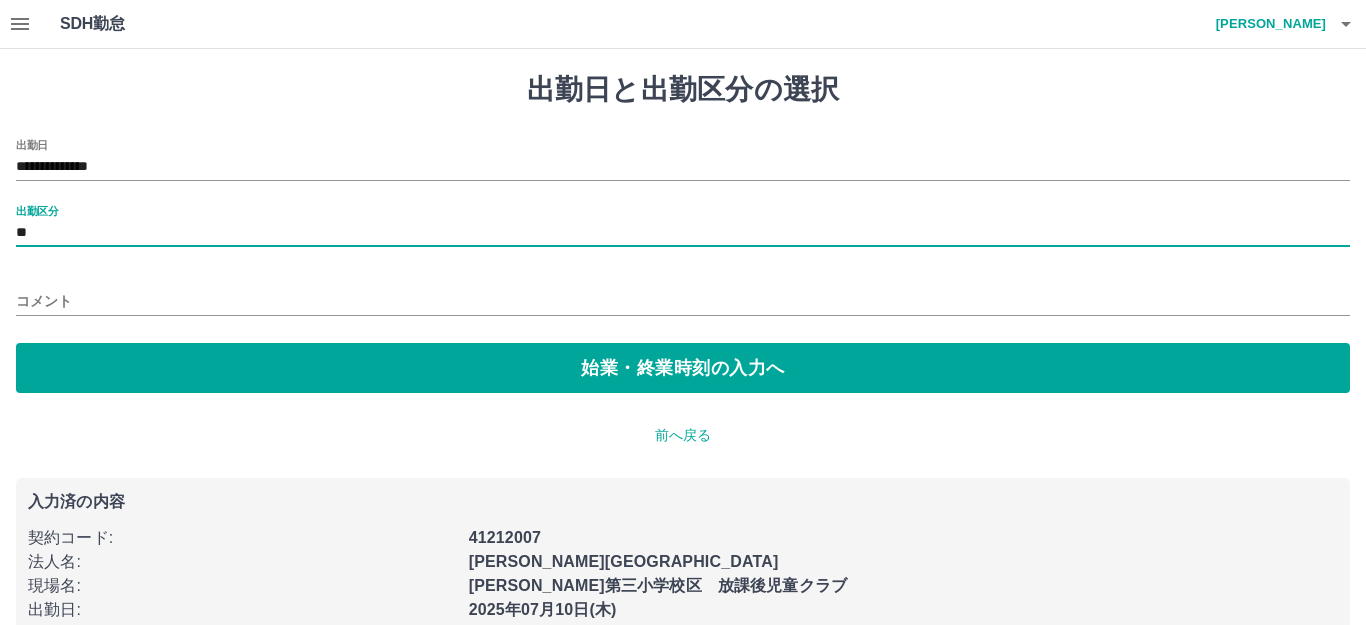 type on "**" 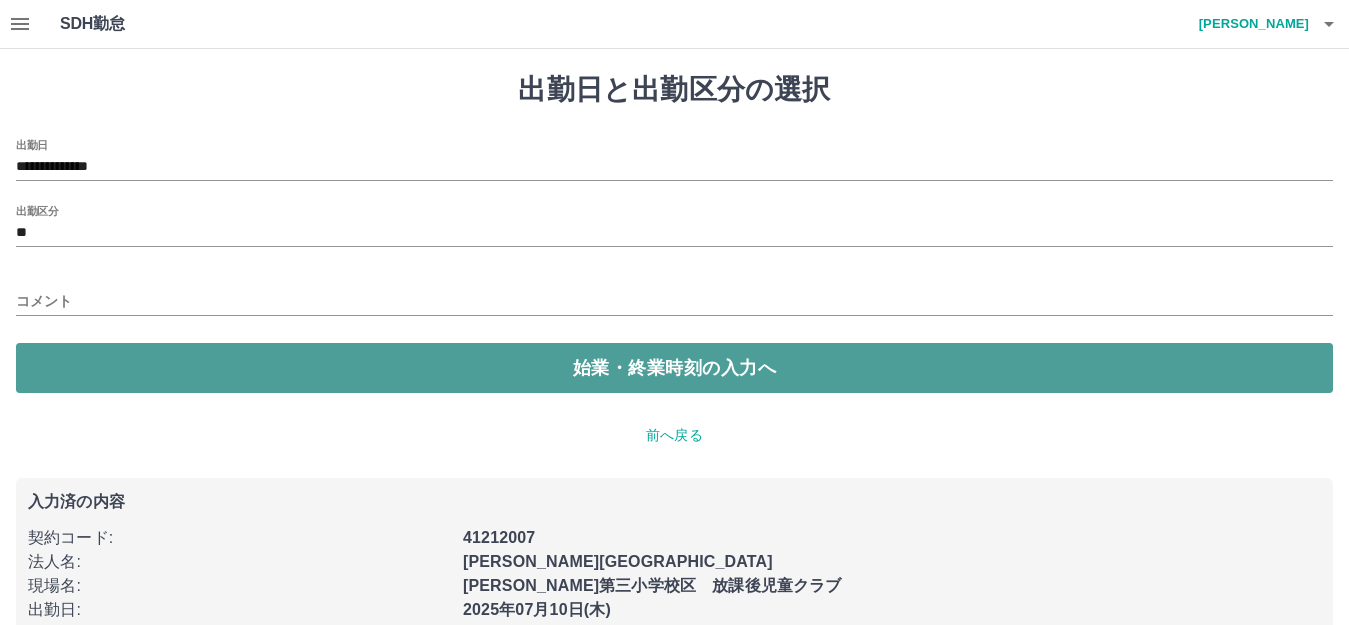 click on "始業・終業時刻の入力へ" at bounding box center (674, 368) 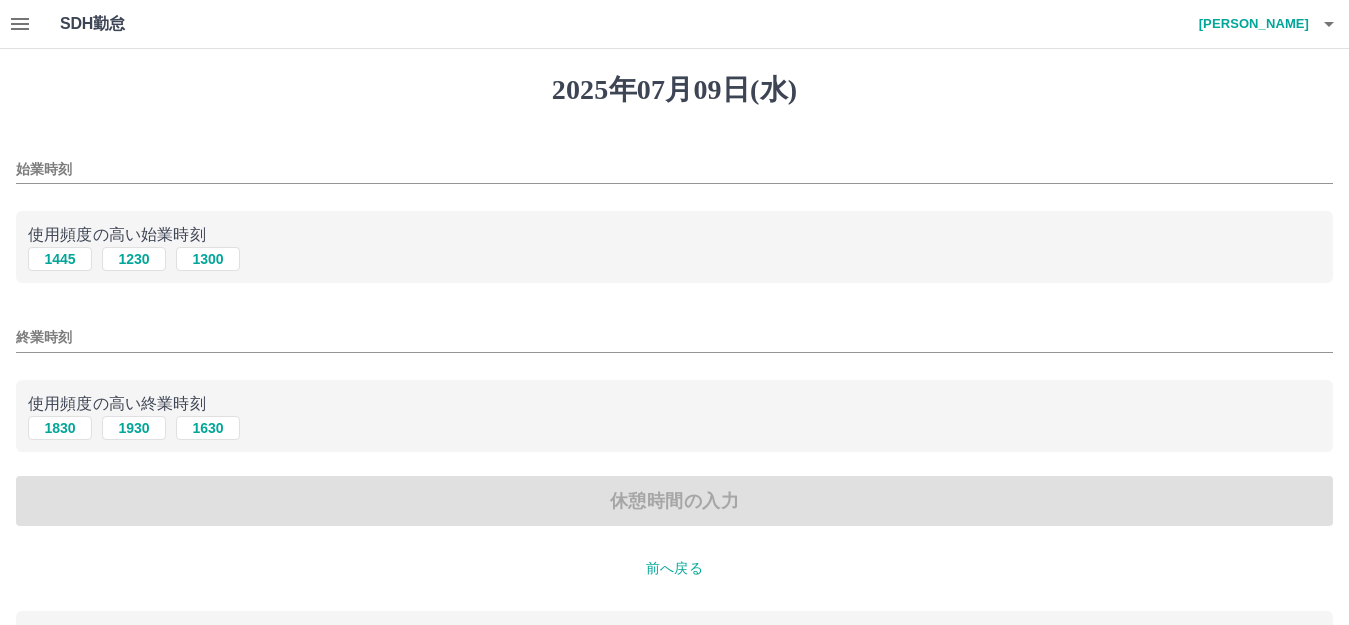 click on "始業時刻" at bounding box center [674, 169] 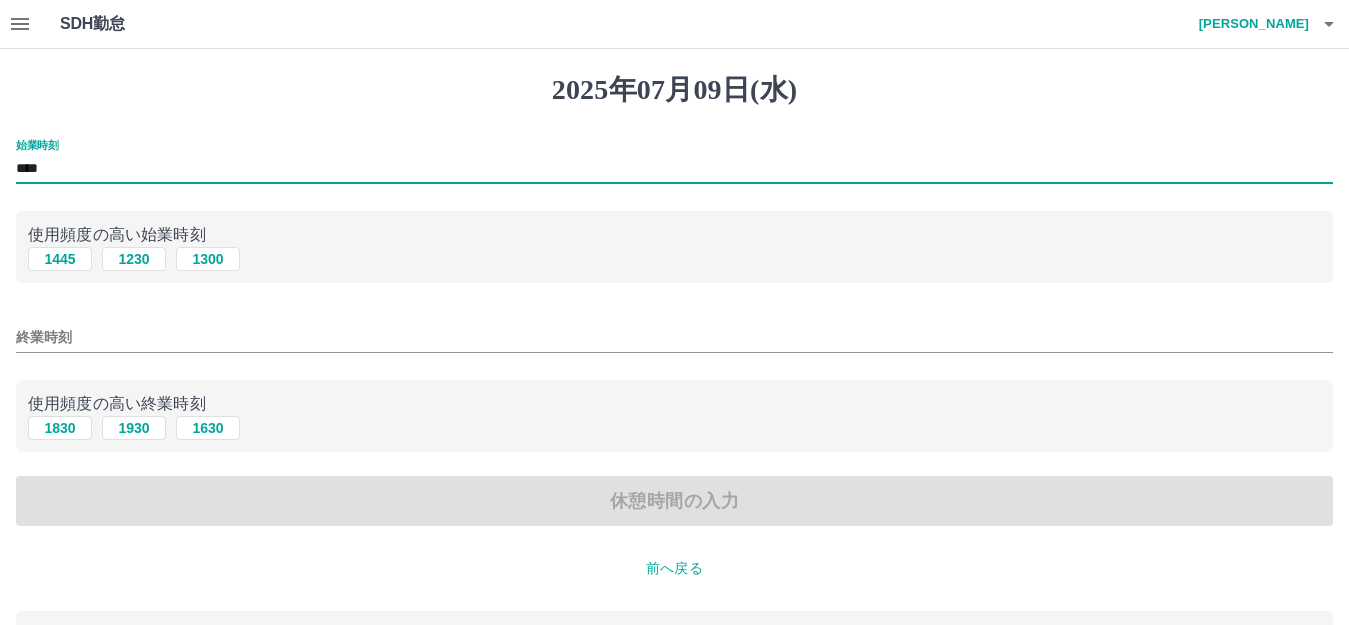 type on "****" 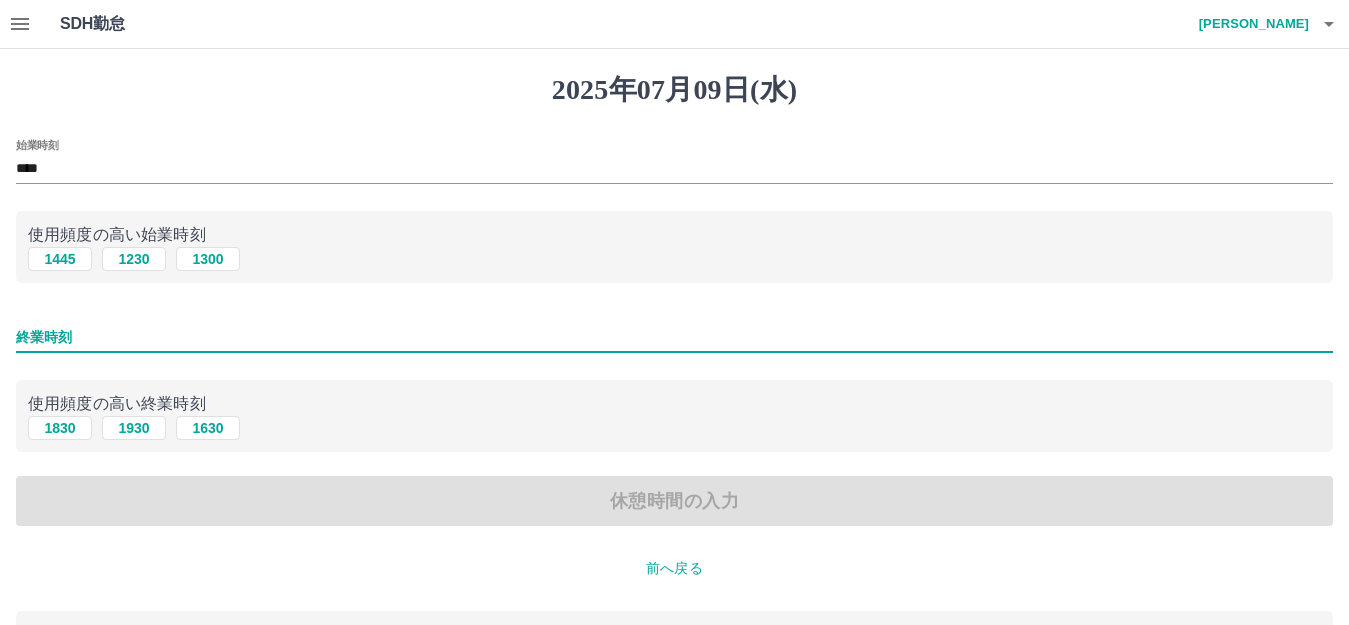 click on "終業時刻" at bounding box center [674, 337] 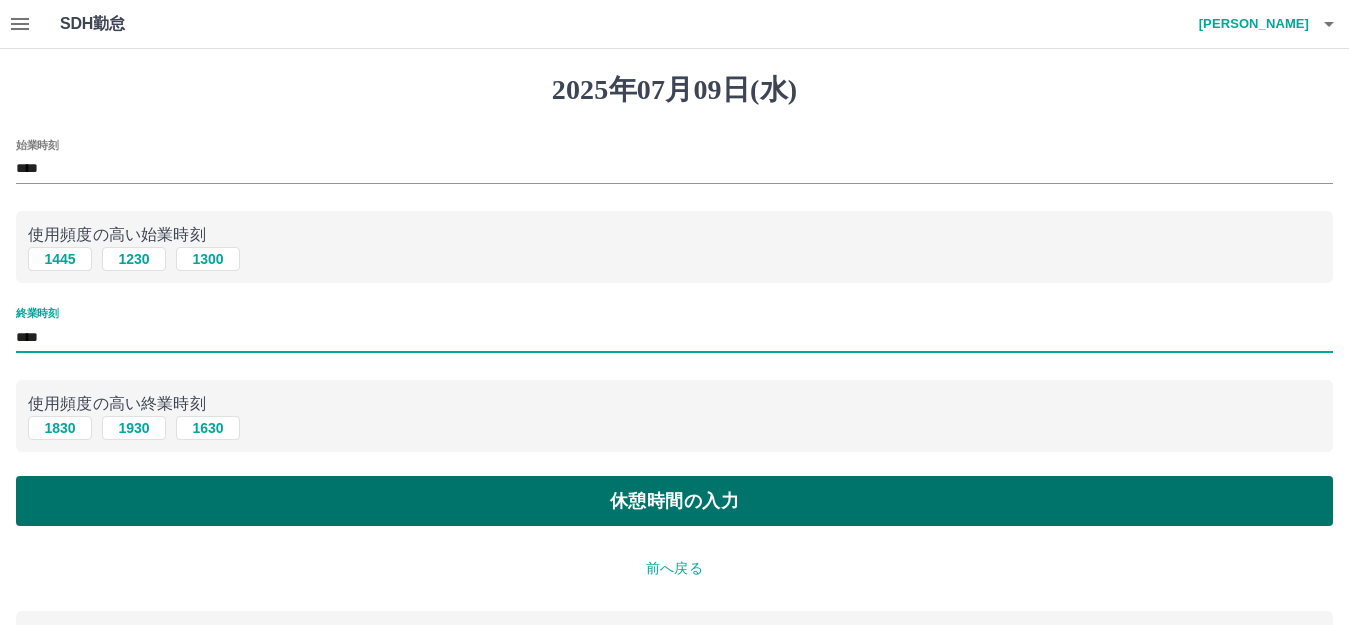type on "****" 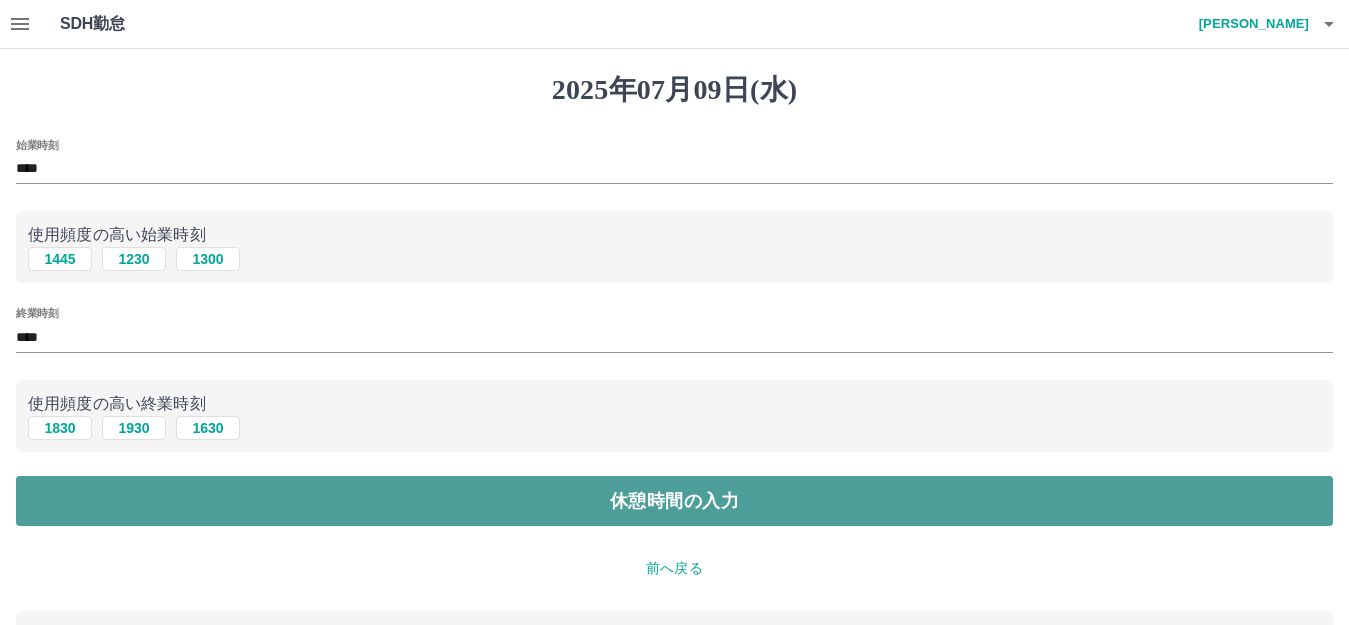click on "休憩時間の入力" at bounding box center [674, 501] 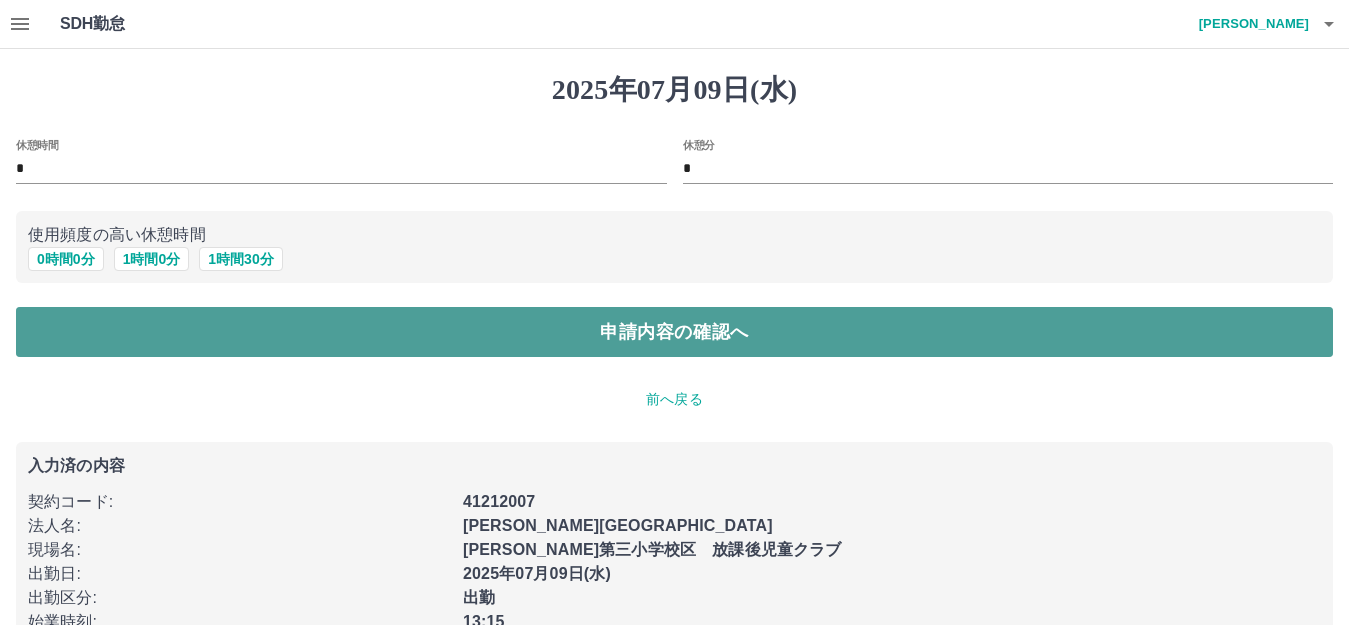 click on "申請内容の確認へ" at bounding box center (674, 332) 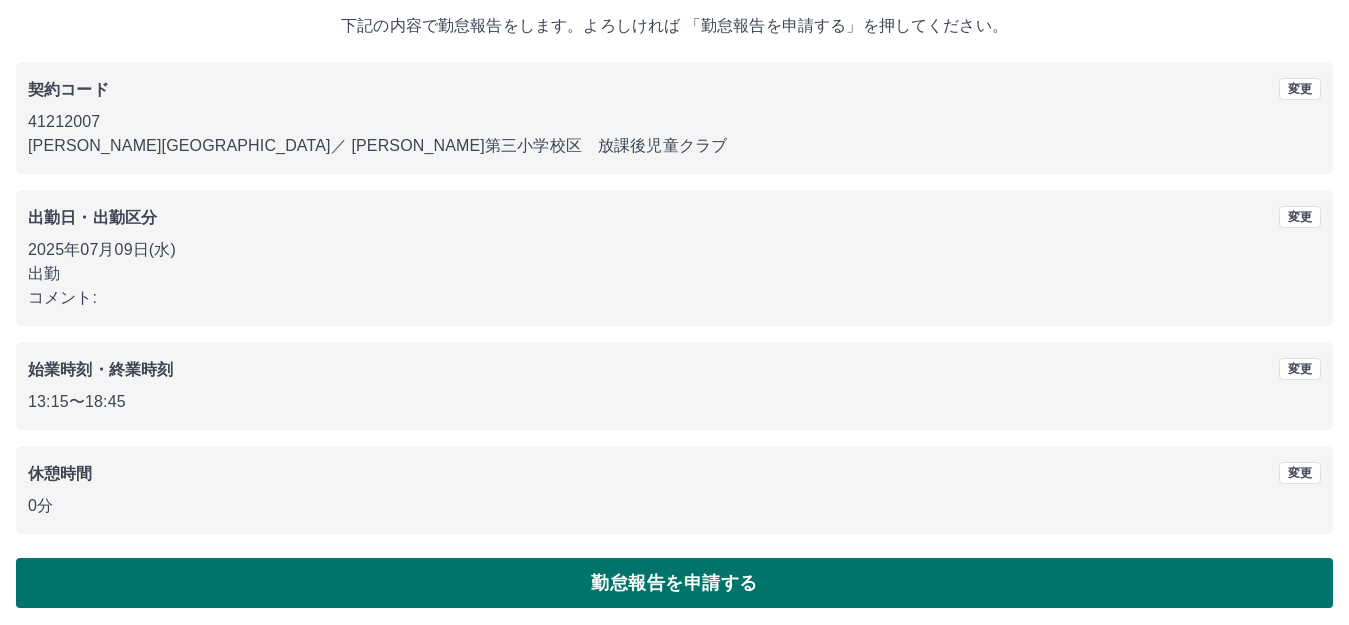 scroll, scrollTop: 124, scrollLeft: 0, axis: vertical 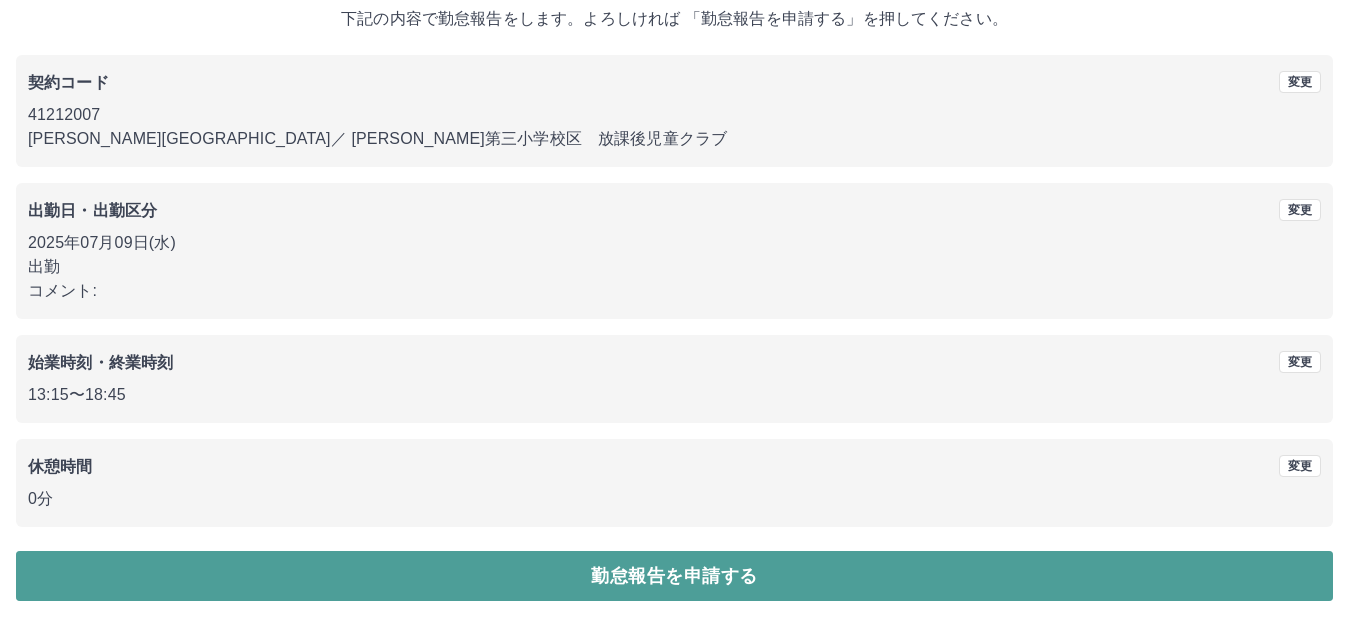 click on "勤怠報告を申請する" at bounding box center (674, 576) 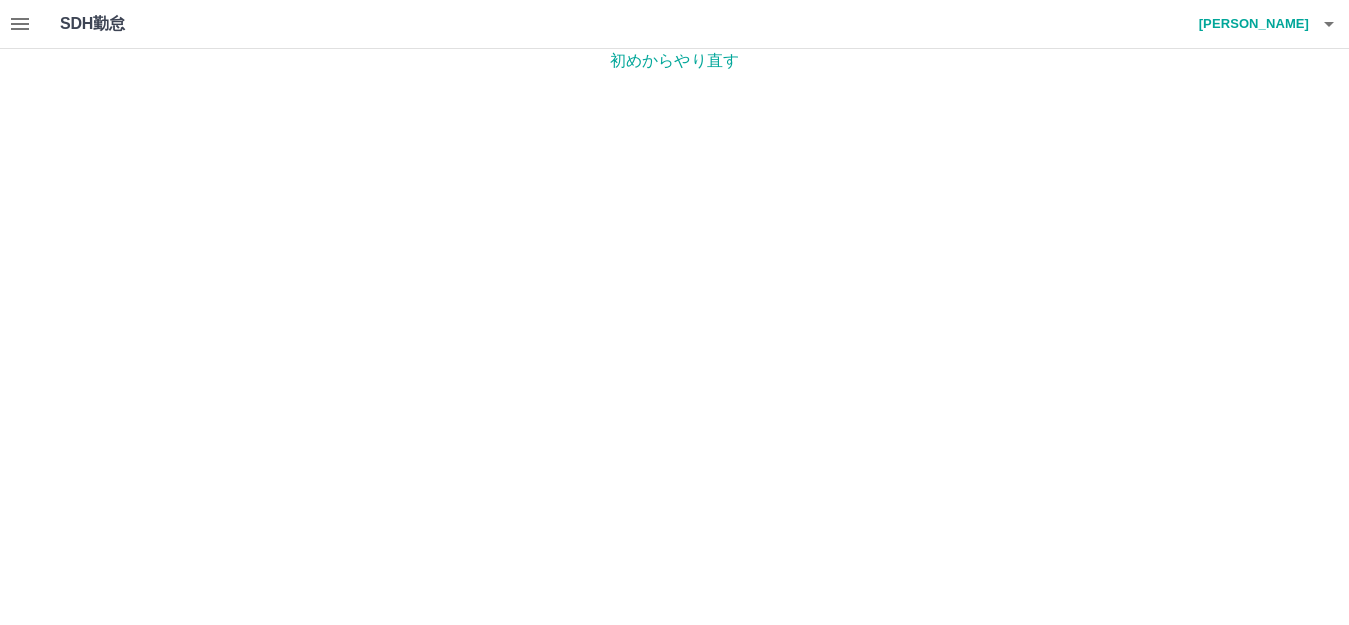 scroll, scrollTop: 0, scrollLeft: 0, axis: both 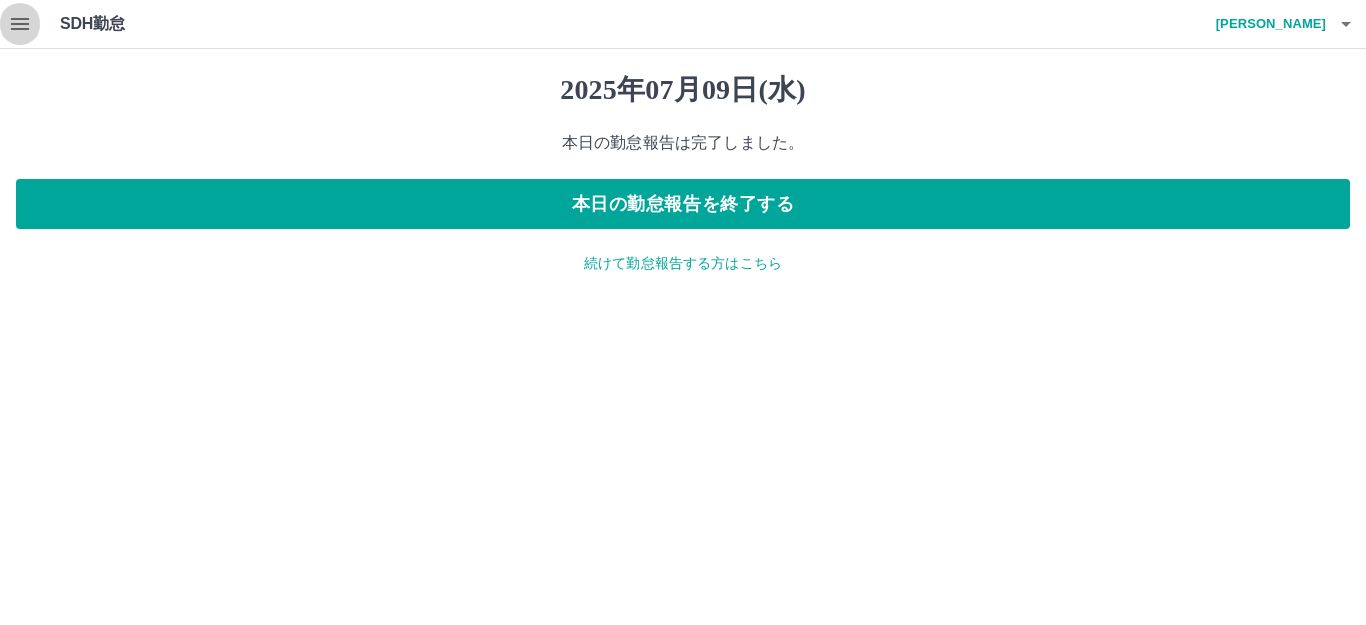 click 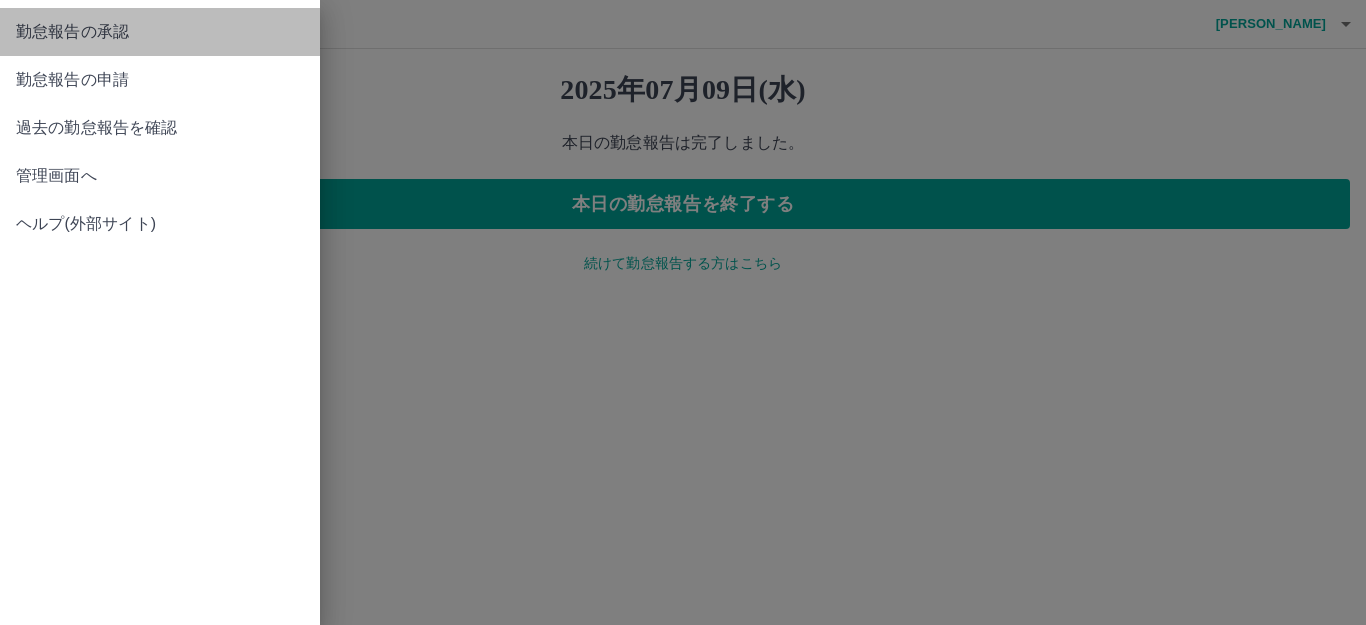 click on "勤怠報告の承認" at bounding box center (160, 32) 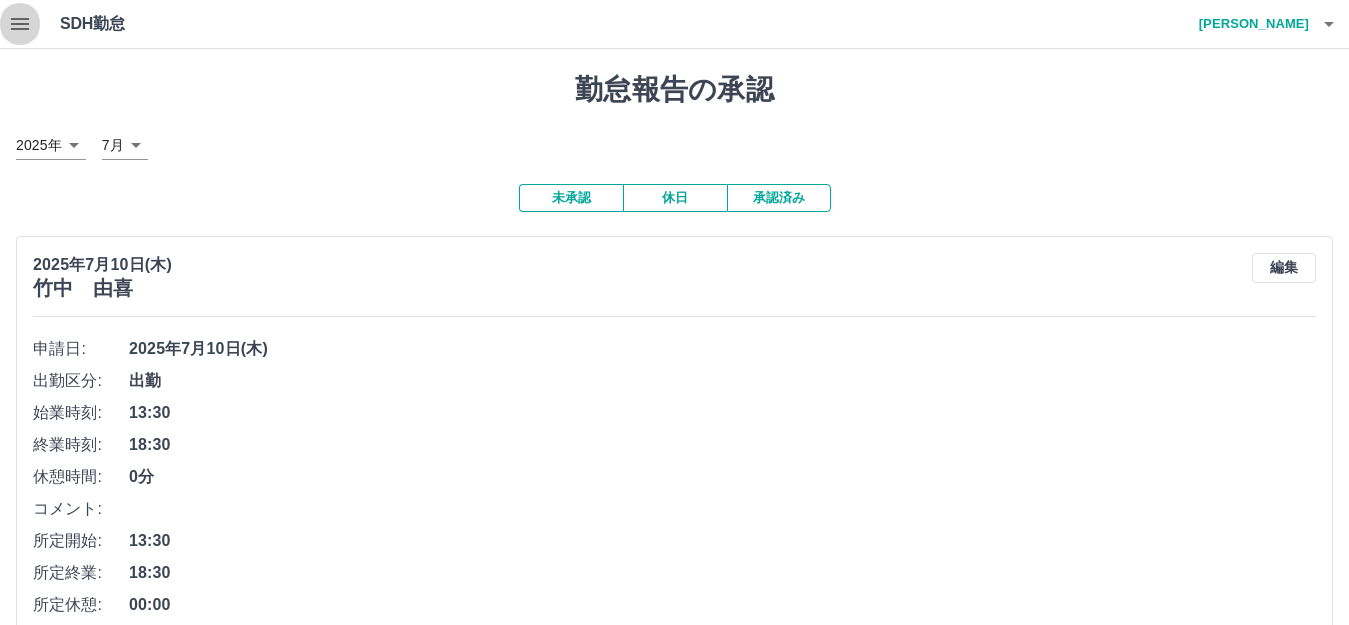 click 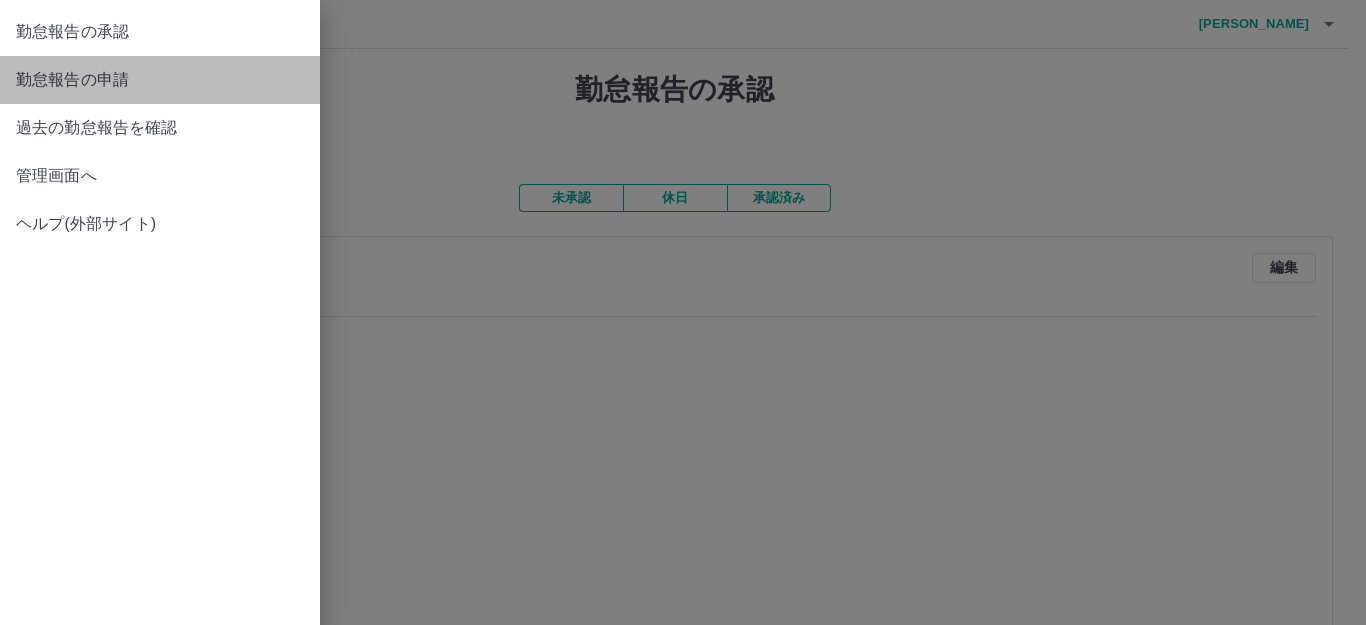 click on "勤怠報告の申請" at bounding box center [160, 80] 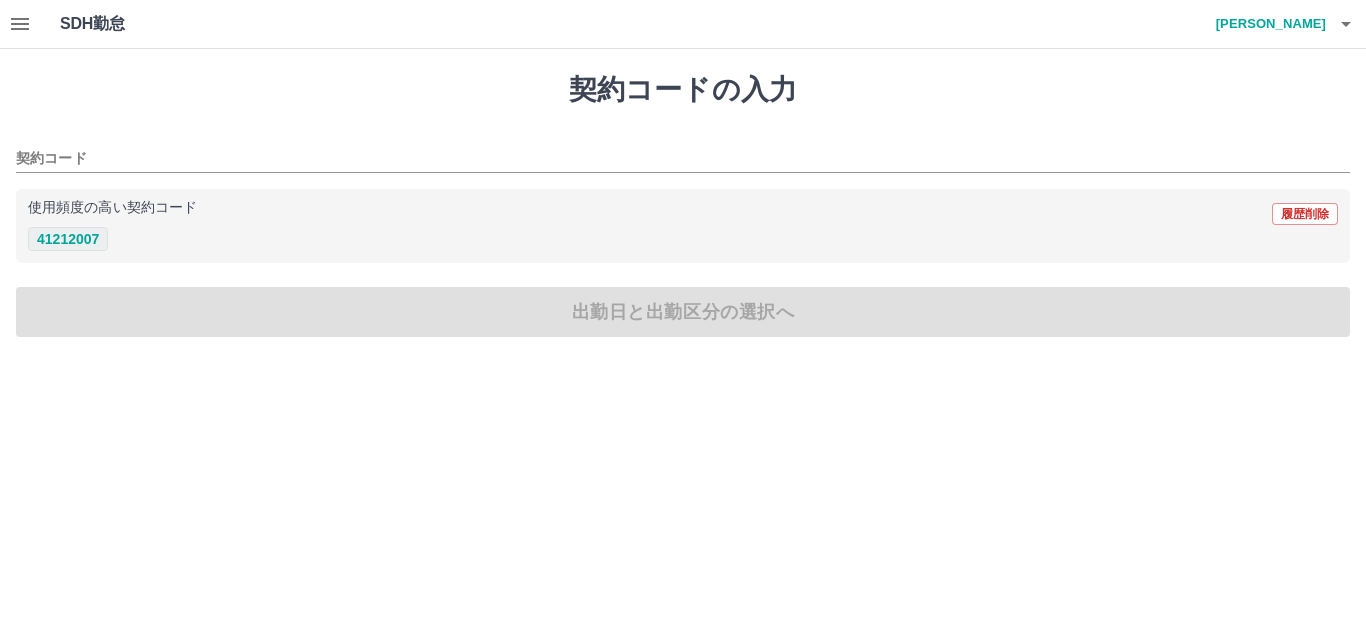 click on "41212007" at bounding box center [68, 239] 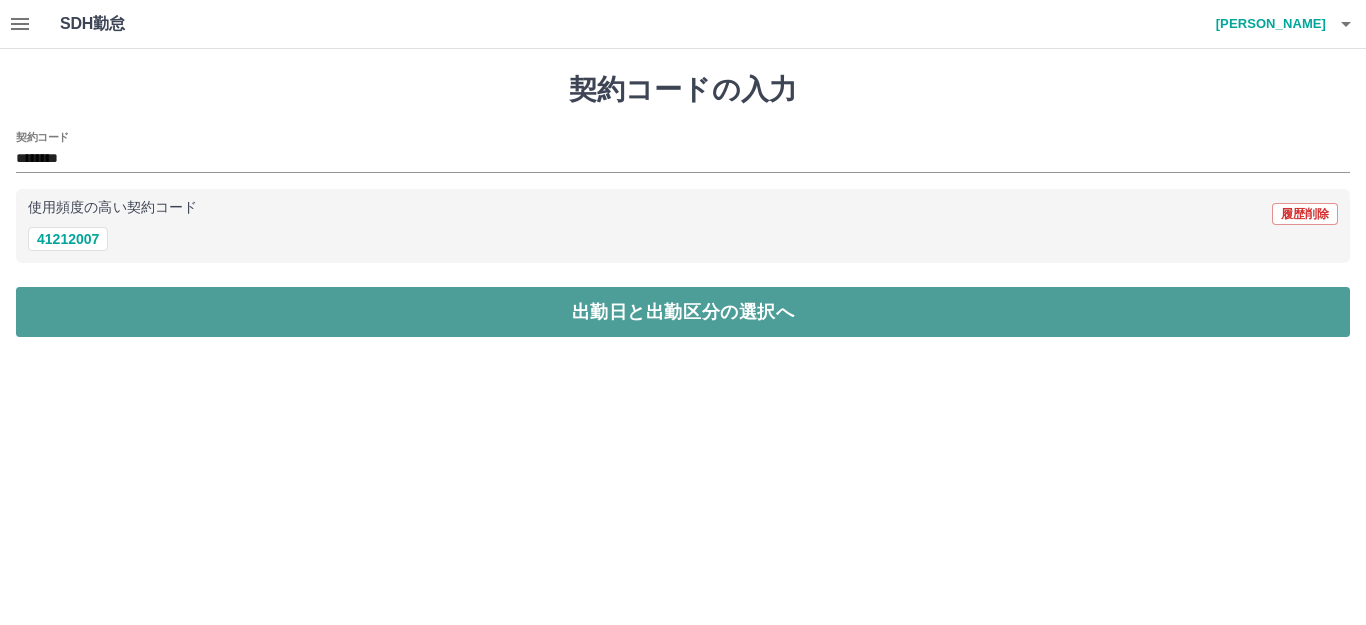 click on "出勤日と出勤区分の選択へ" at bounding box center [683, 312] 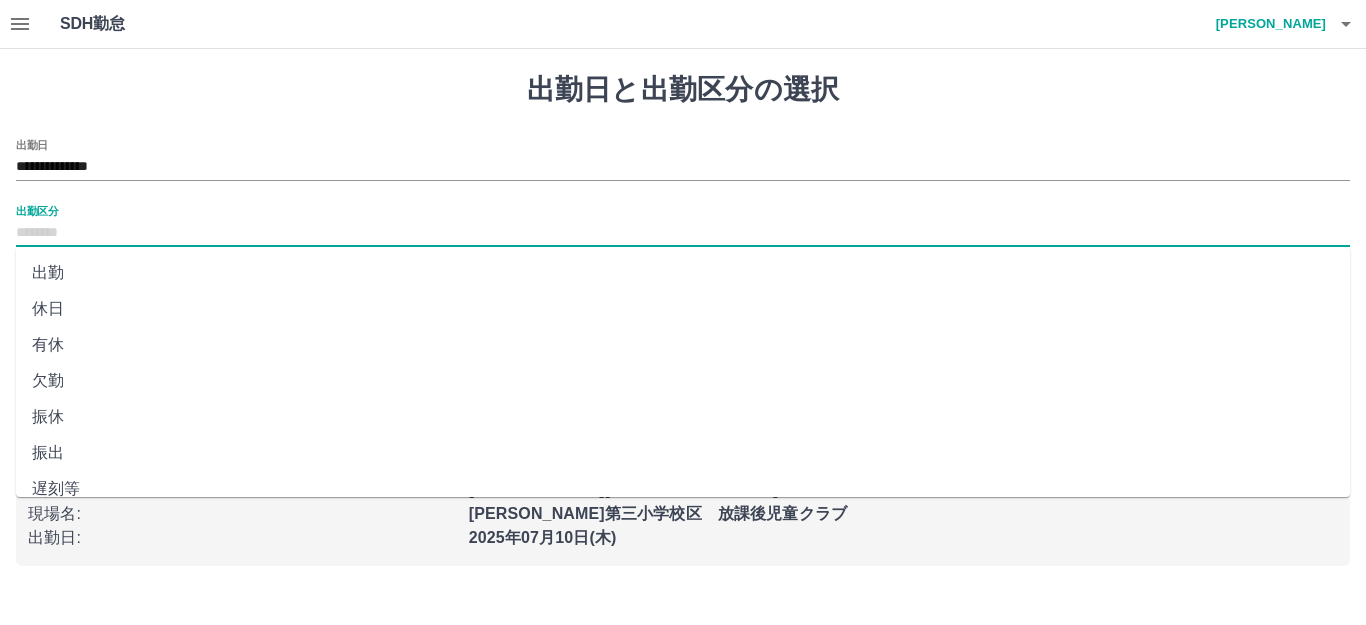 click on "出勤区分" at bounding box center [683, 233] 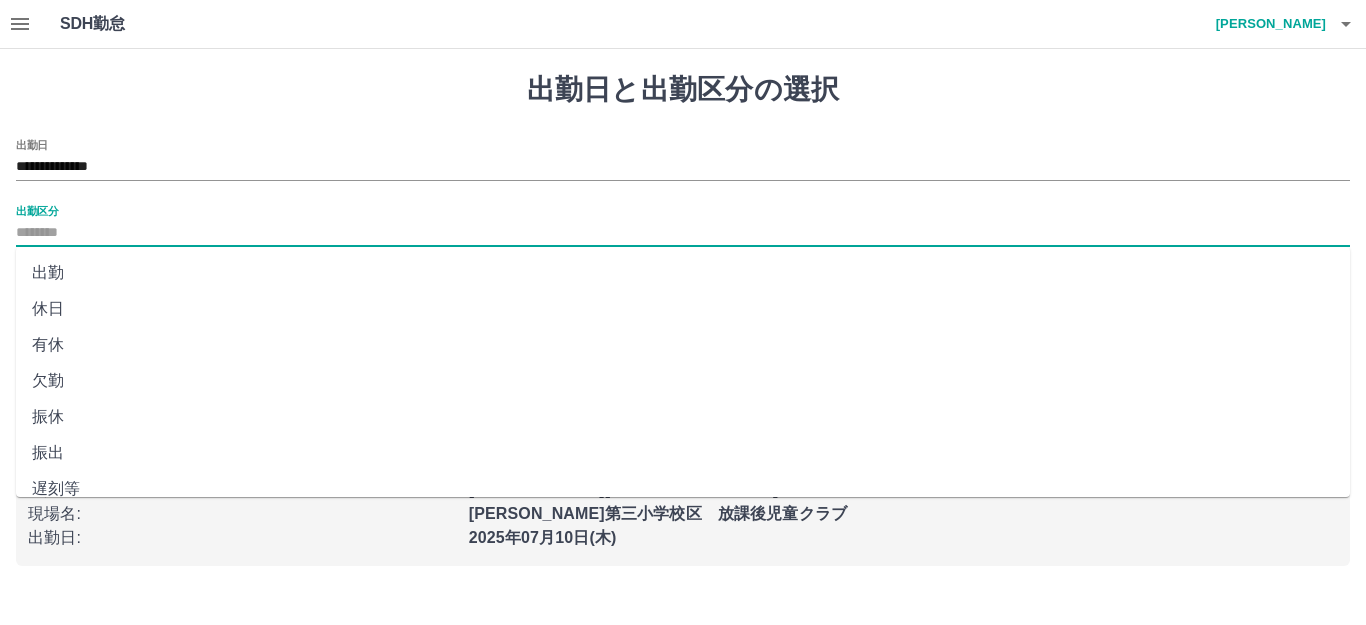 click on "出勤" at bounding box center (683, 273) 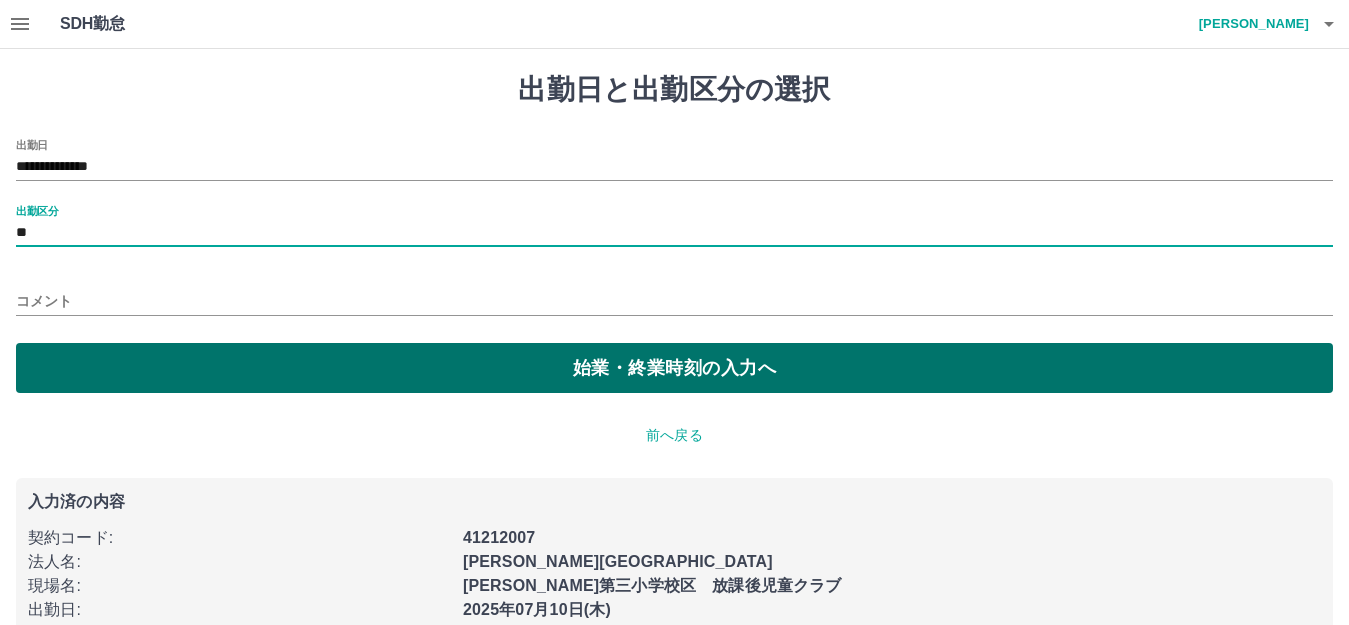 click on "始業・終業時刻の入力へ" at bounding box center [674, 368] 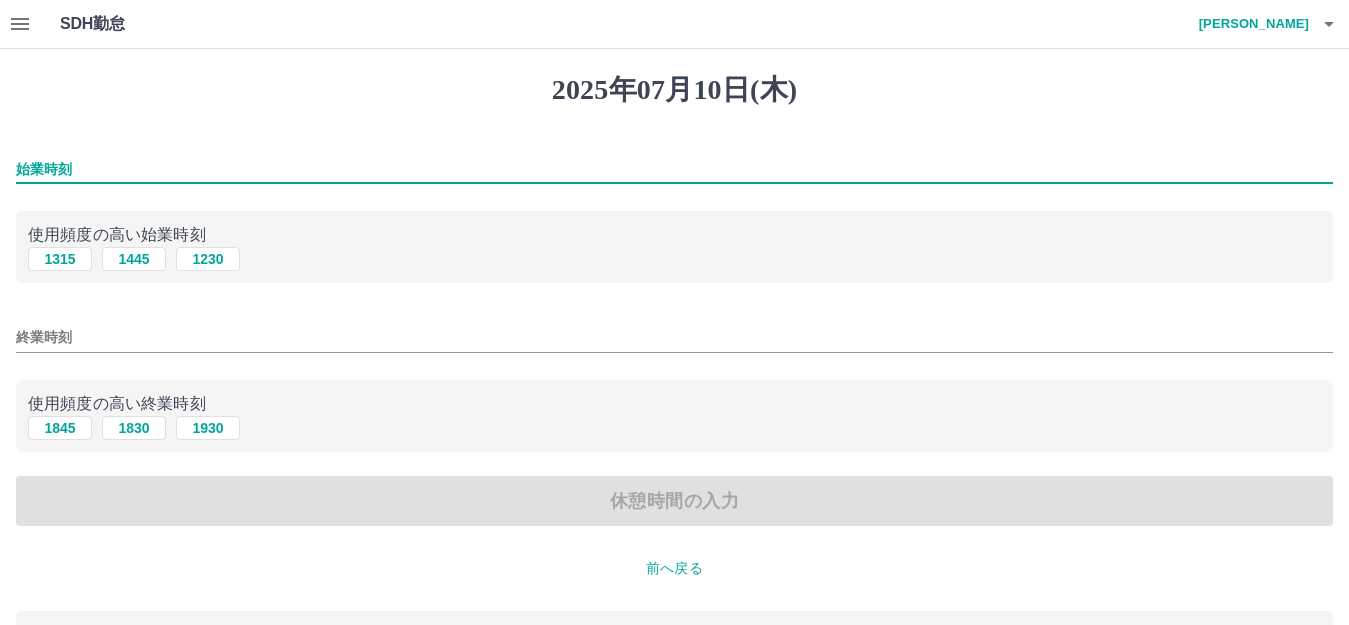 click on "始業時刻" at bounding box center (674, 169) 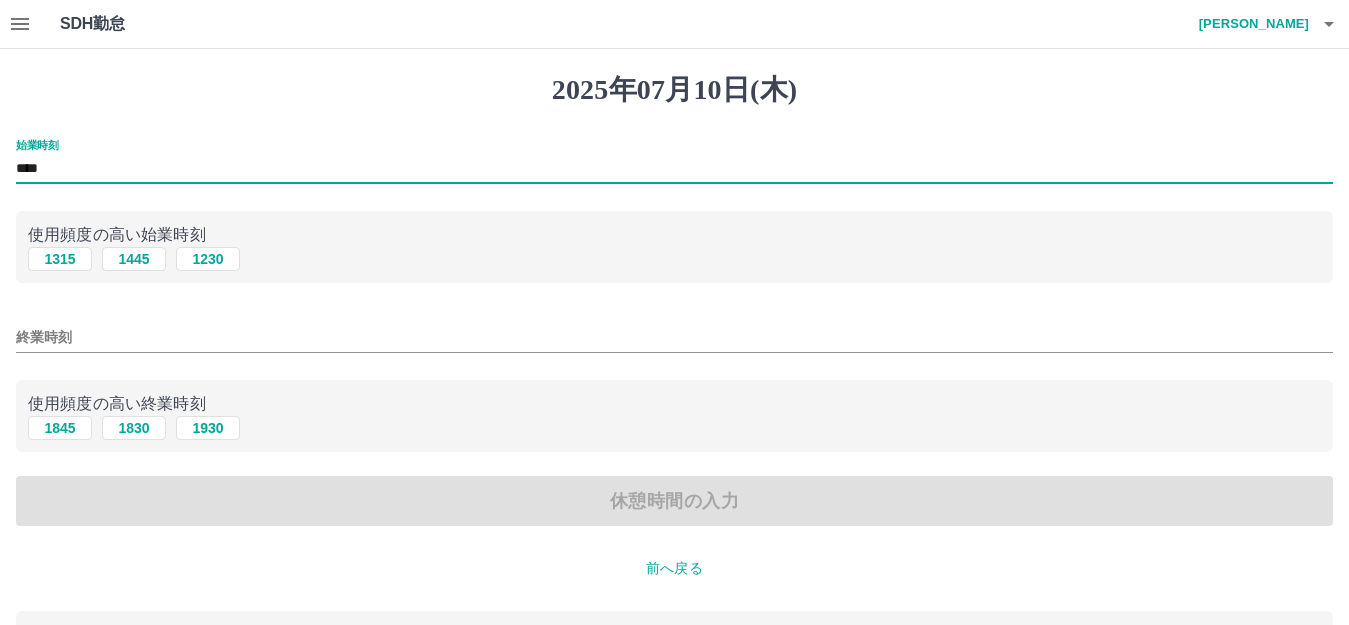 type on "****" 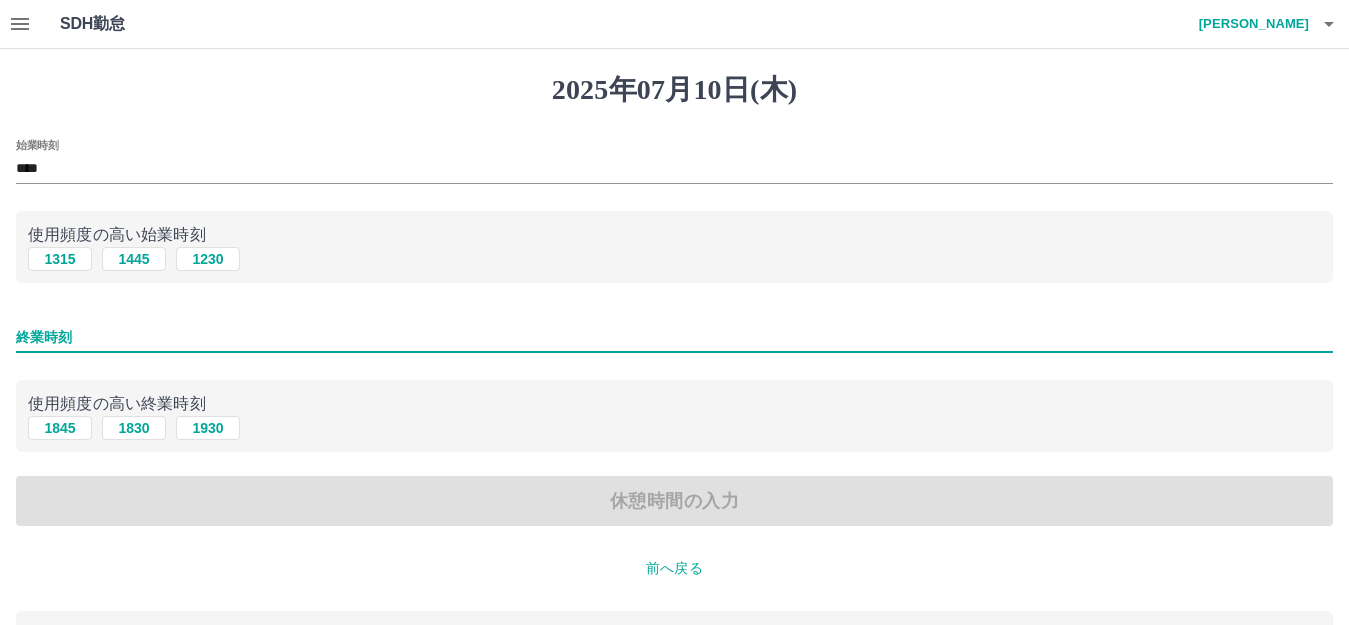 click on "終業時刻" at bounding box center [674, 337] 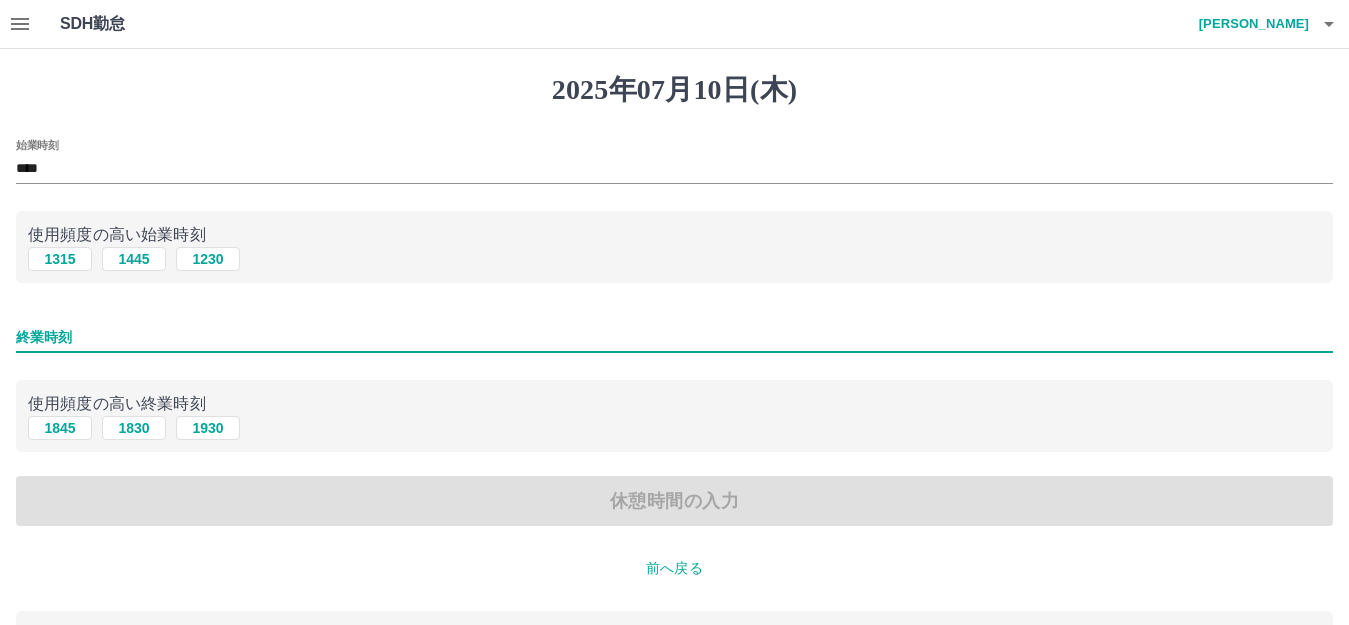 type on "****" 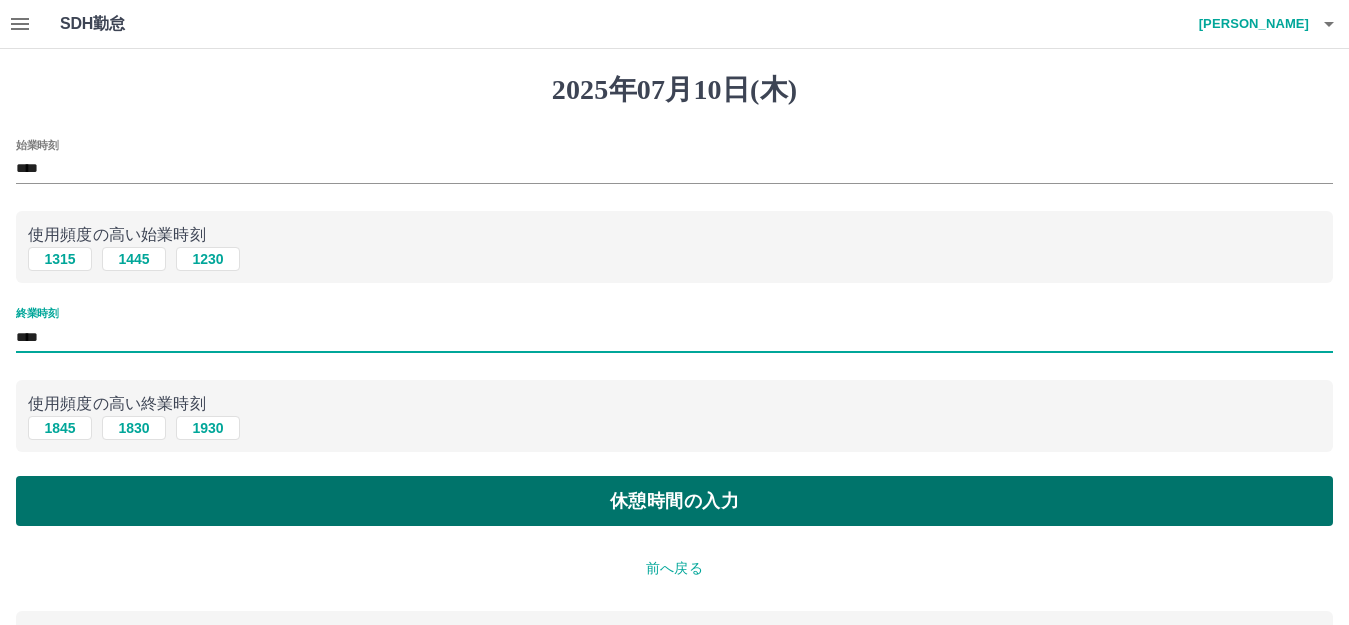 click on "休憩時間の入力" at bounding box center (674, 501) 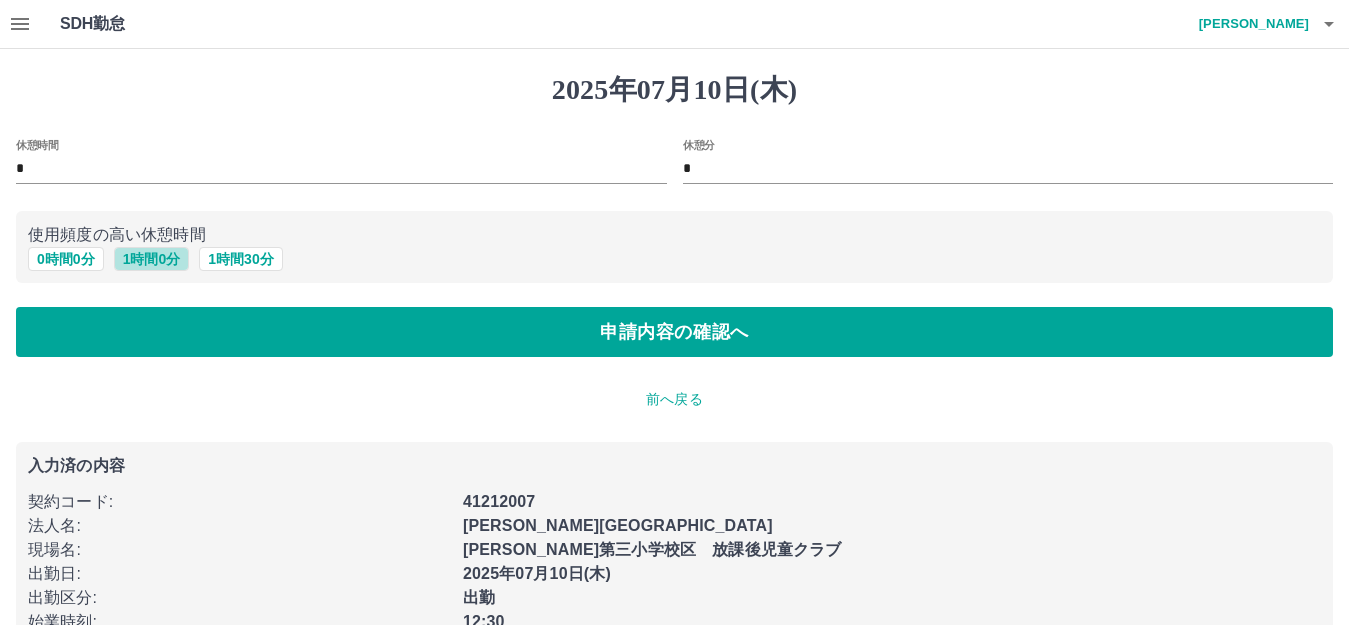 drag, startPoint x: 143, startPoint y: 253, endPoint x: 145, endPoint y: 285, distance: 32.06244 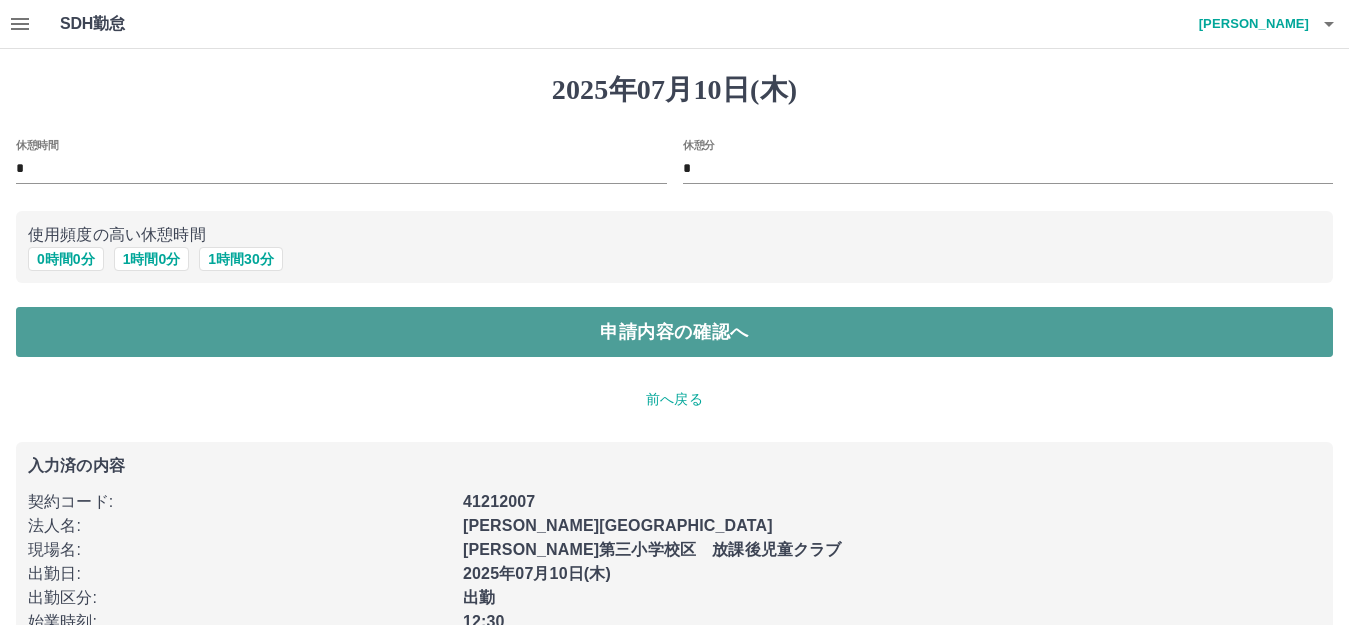 click on "申請内容の確認へ" at bounding box center (674, 332) 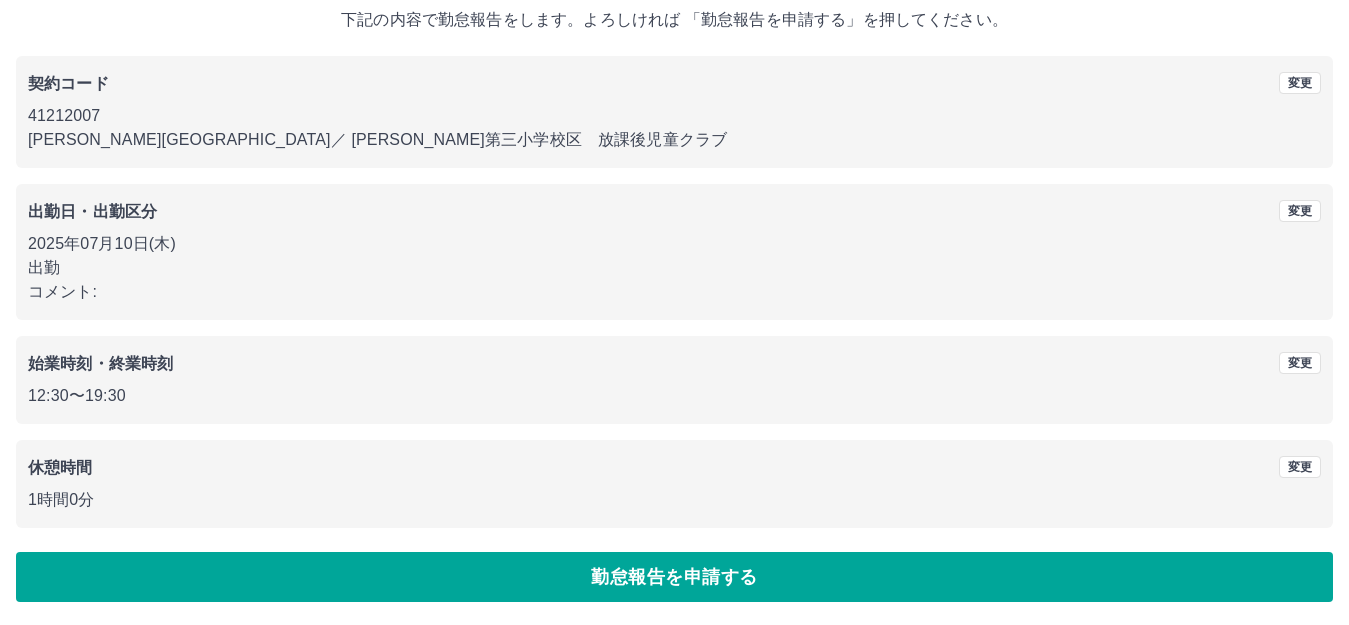 scroll, scrollTop: 124, scrollLeft: 0, axis: vertical 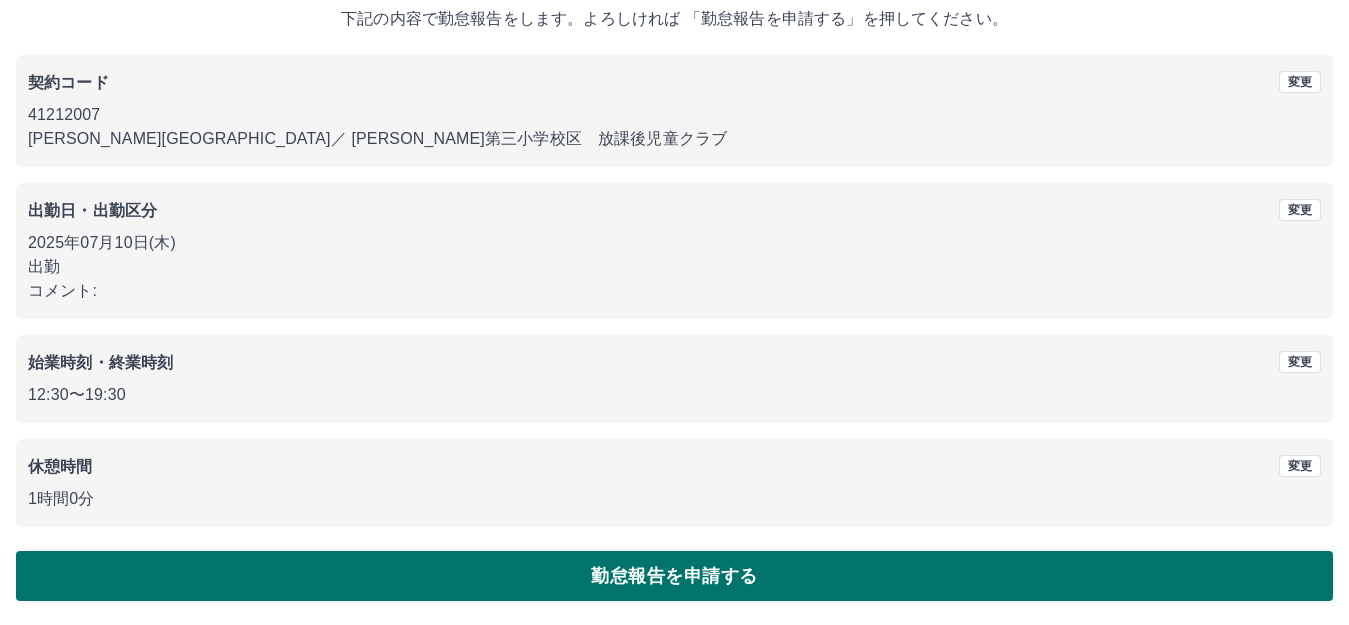 click on "勤怠報告を申請する" at bounding box center [674, 576] 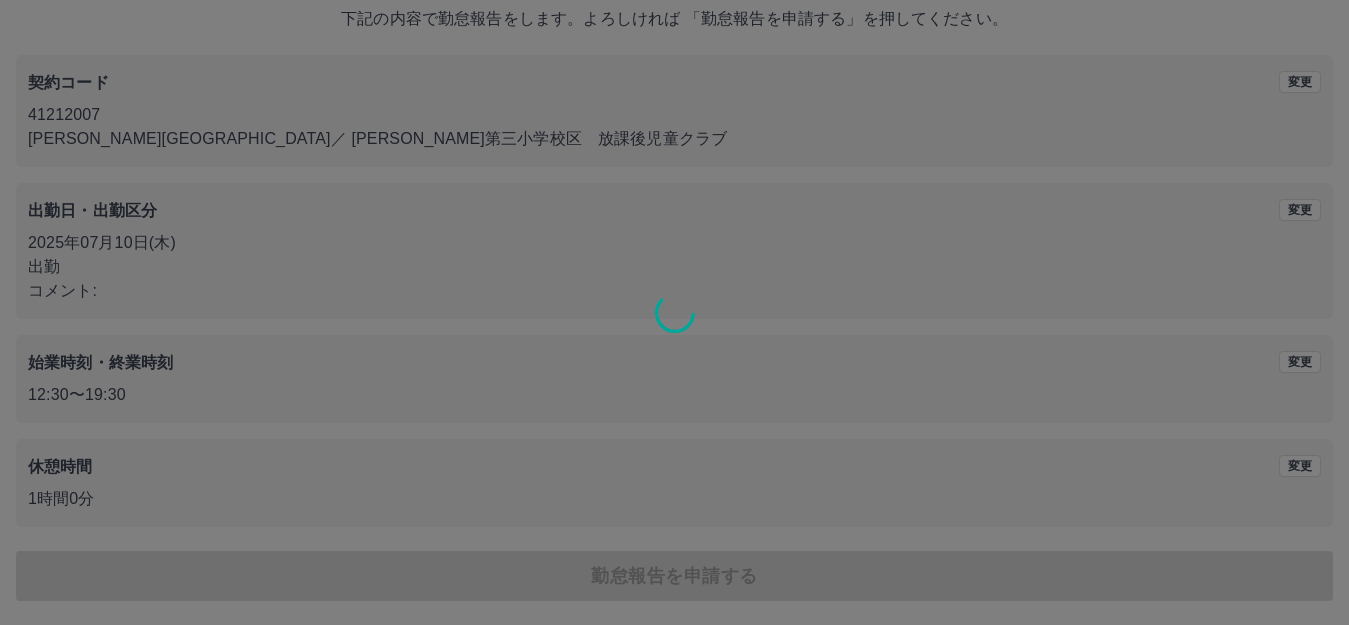 scroll, scrollTop: 0, scrollLeft: 0, axis: both 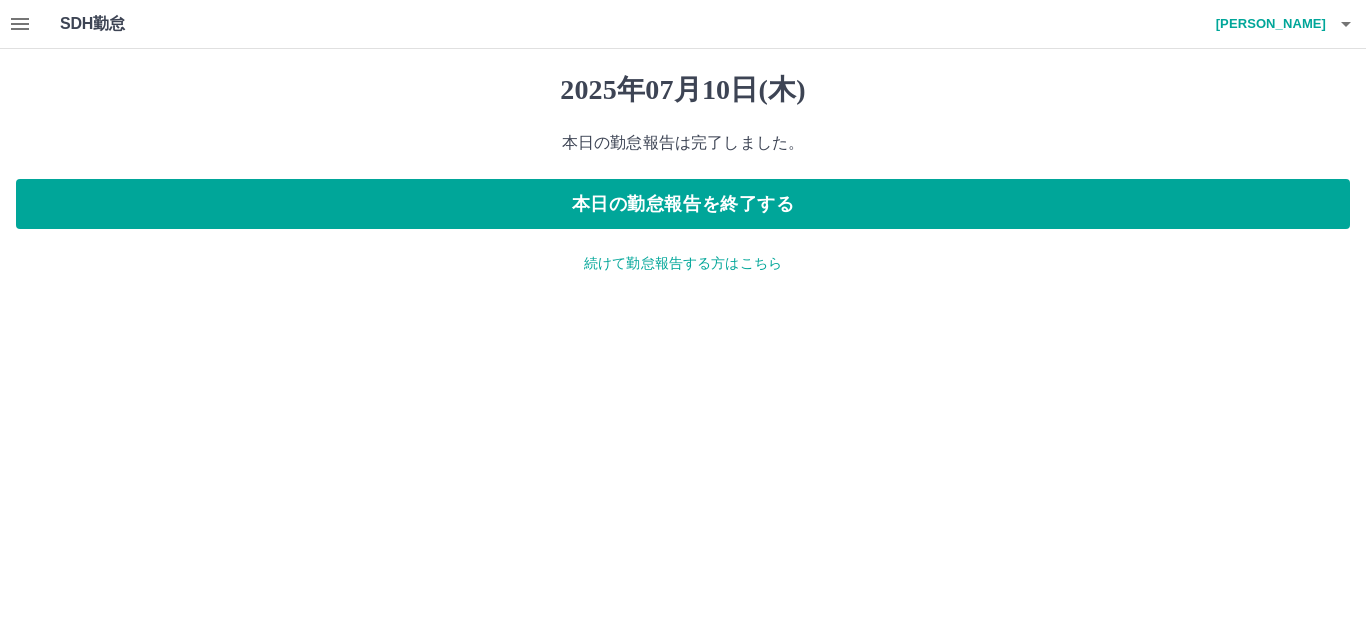 click 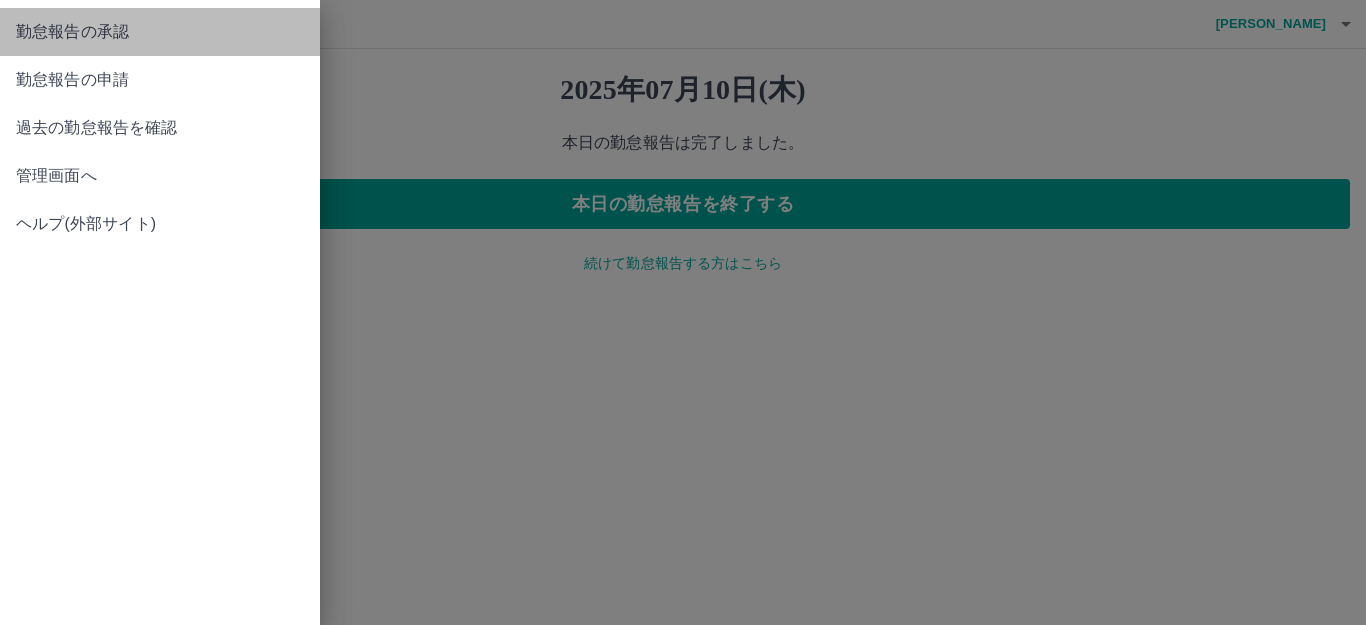 click on "勤怠報告の承認" at bounding box center [160, 32] 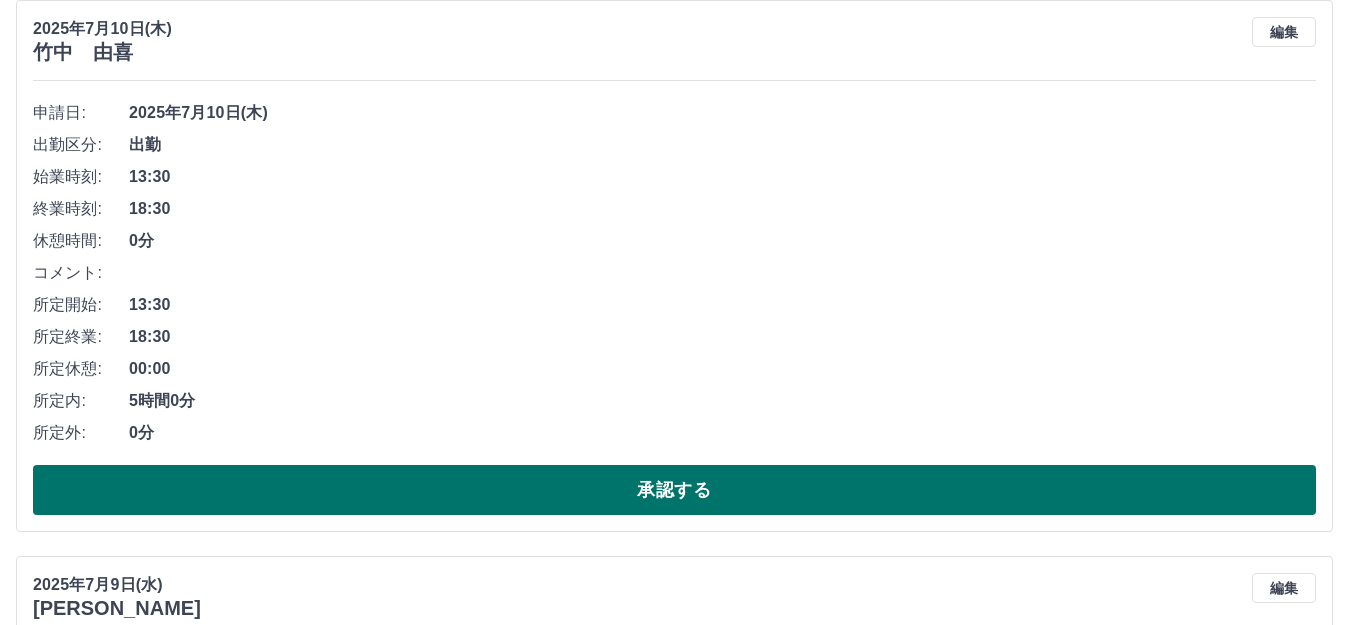 scroll, scrollTop: 756, scrollLeft: 0, axis: vertical 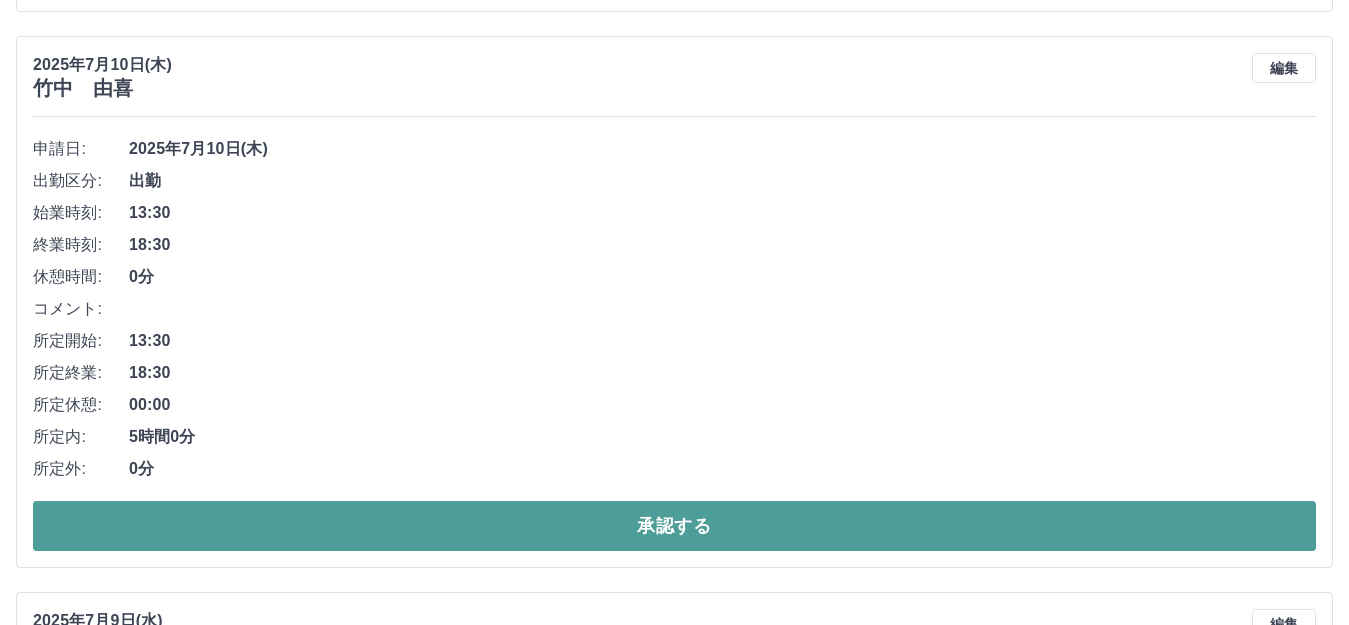 click on "承認する" at bounding box center (674, 526) 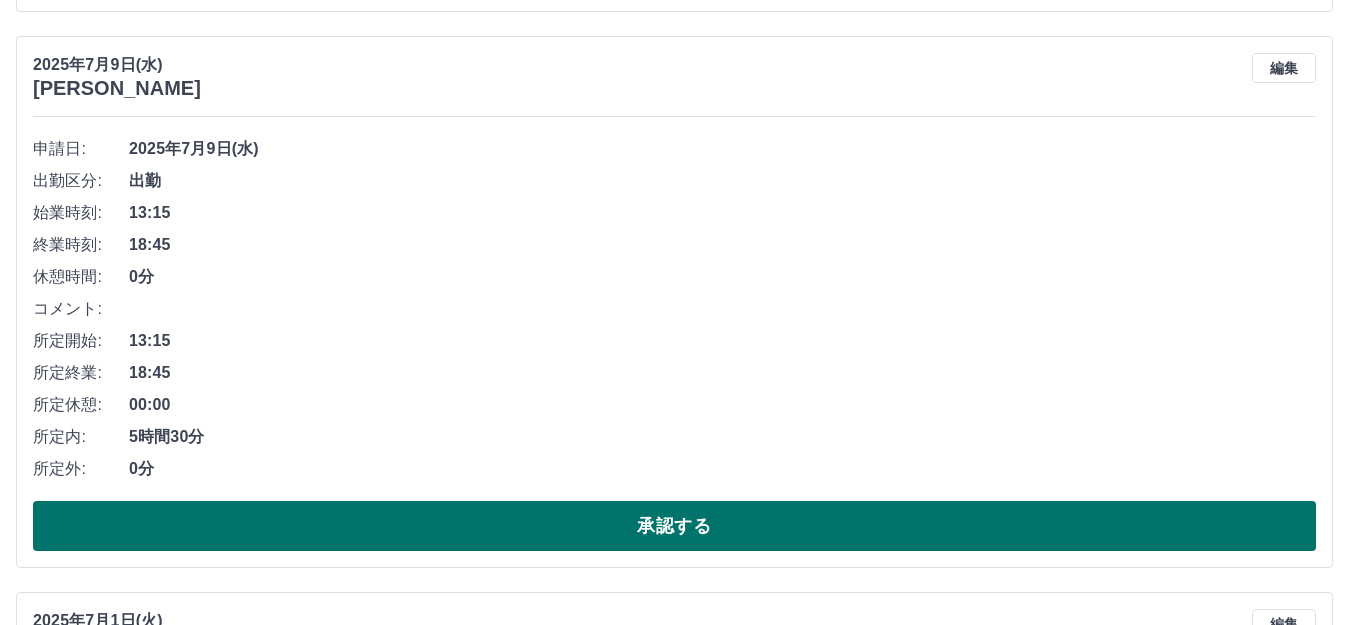 click on "承認する" at bounding box center [674, 526] 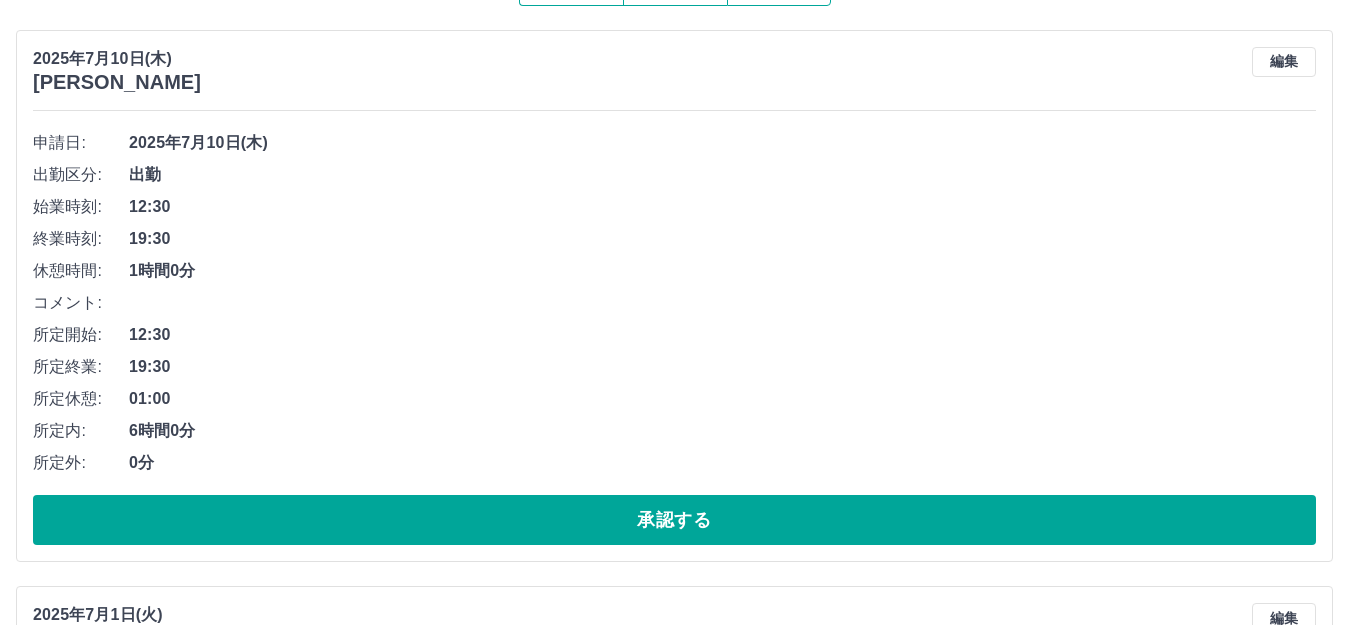 scroll, scrollTop: 137, scrollLeft: 0, axis: vertical 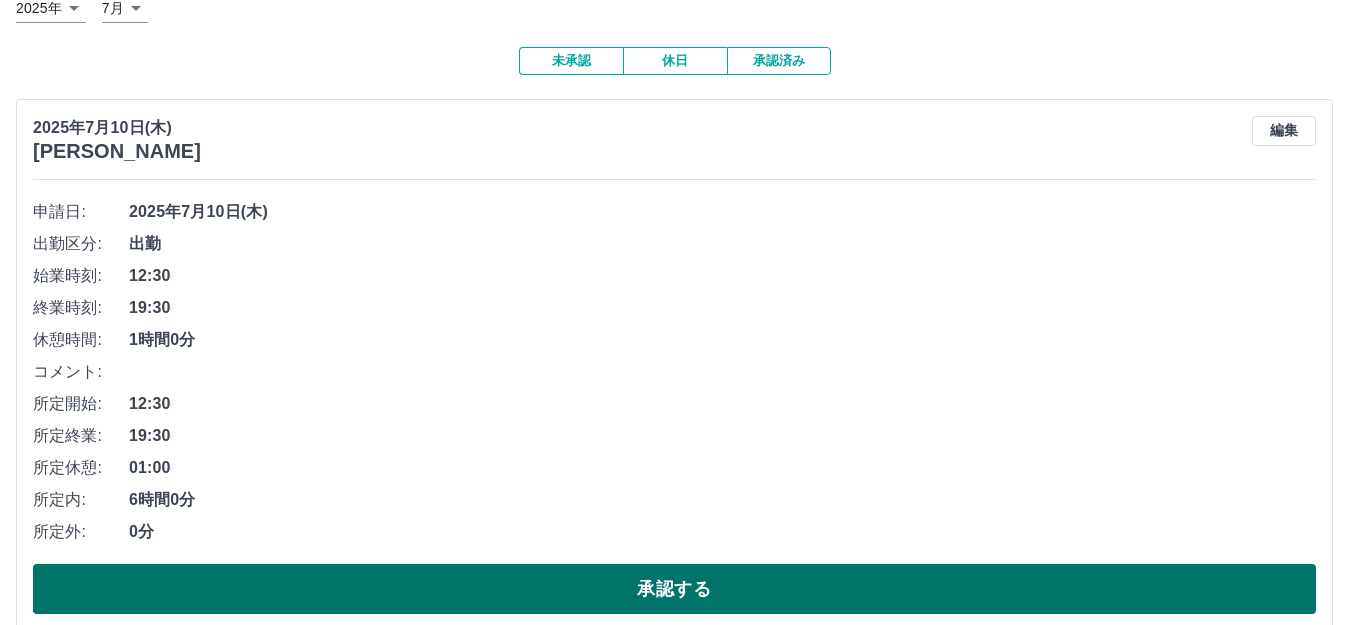 click on "承認する" at bounding box center (674, 589) 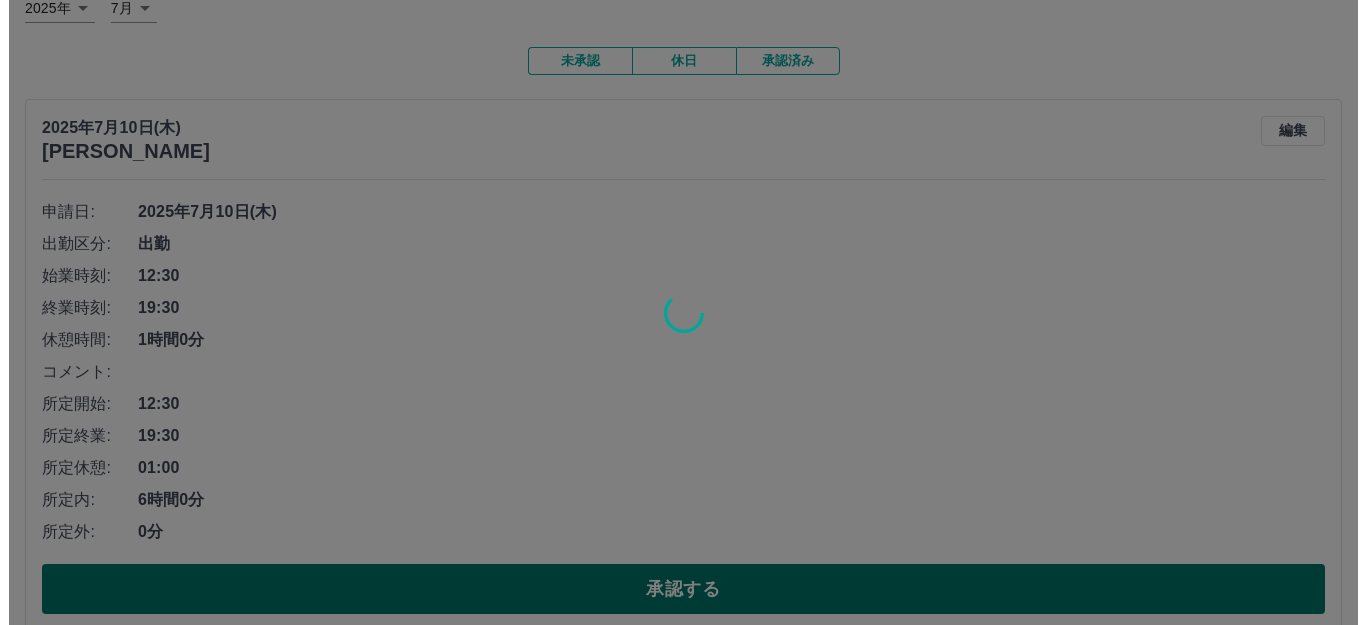 scroll, scrollTop: 0, scrollLeft: 0, axis: both 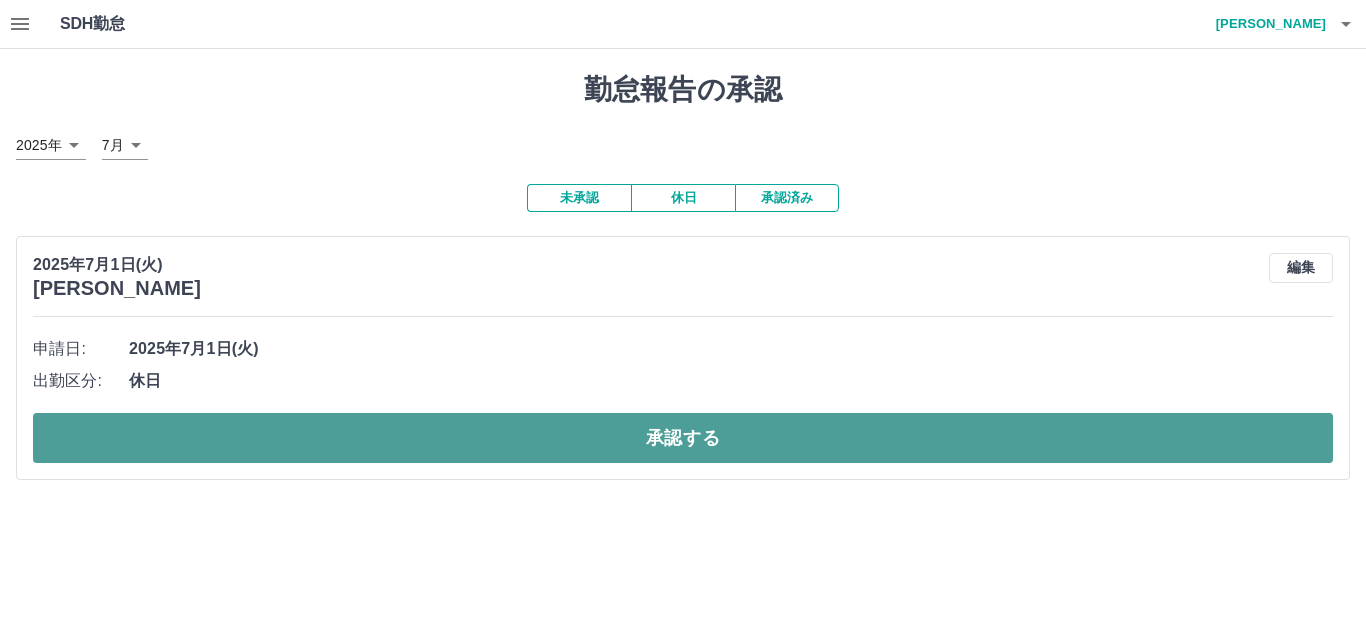 click on "承認する" at bounding box center (683, 438) 